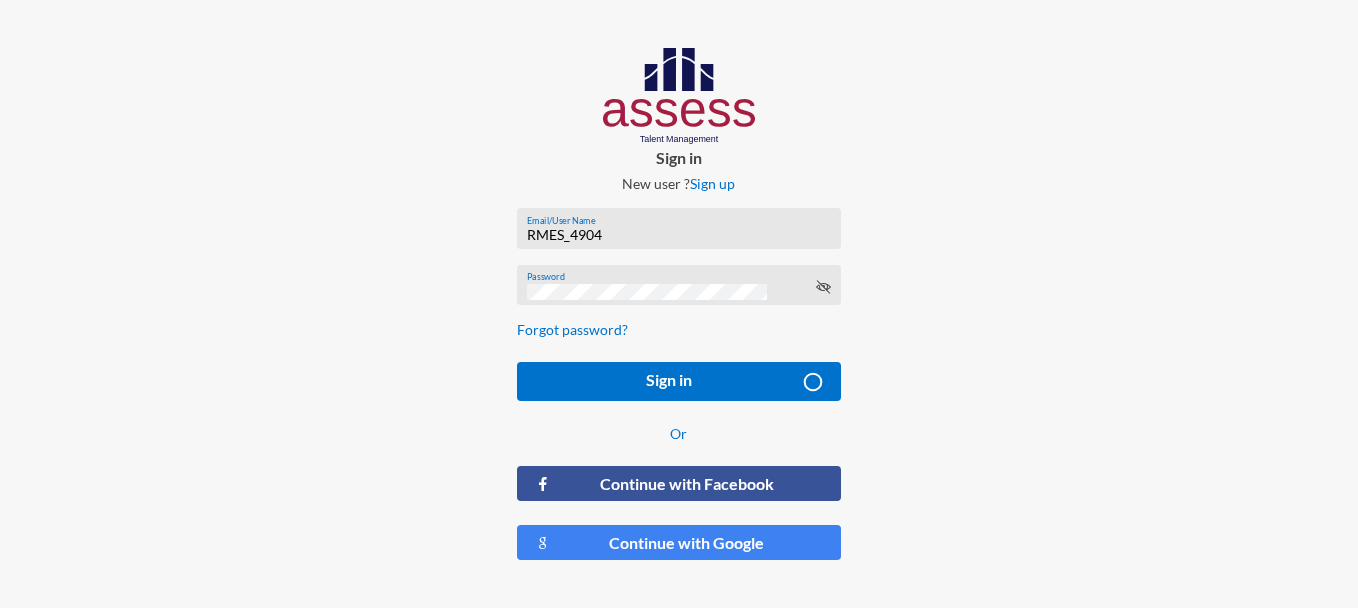 scroll, scrollTop: 0, scrollLeft: 0, axis: both 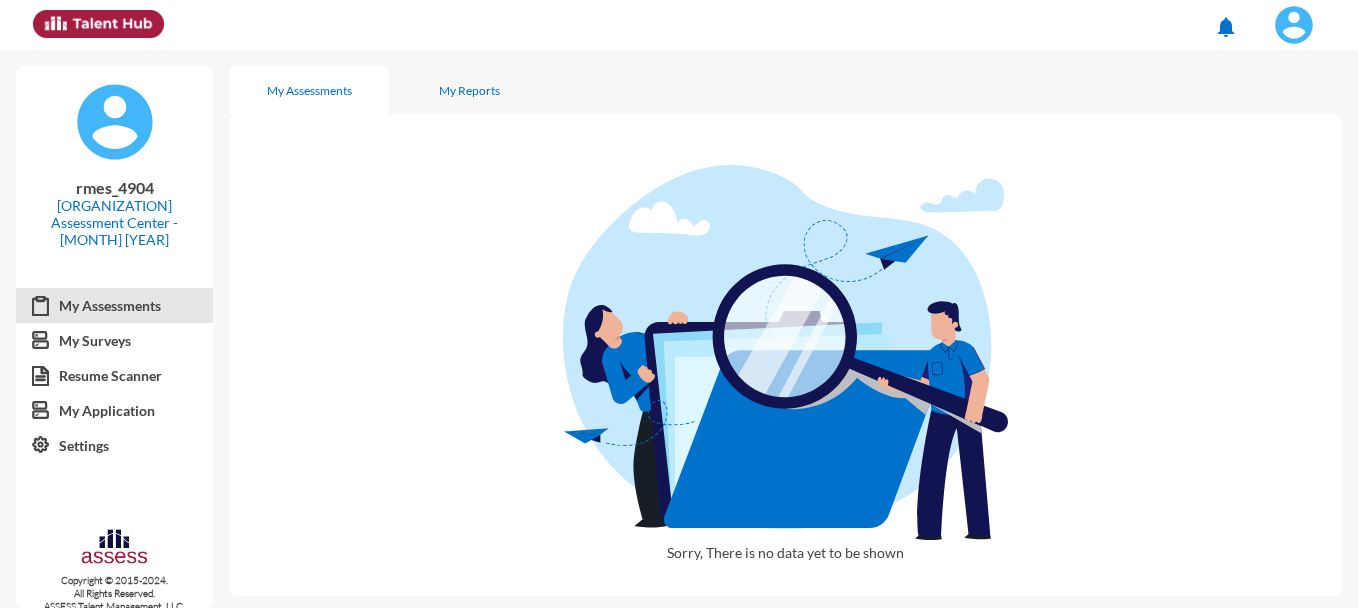 click on "My Assessments" at bounding box center (114, 306) 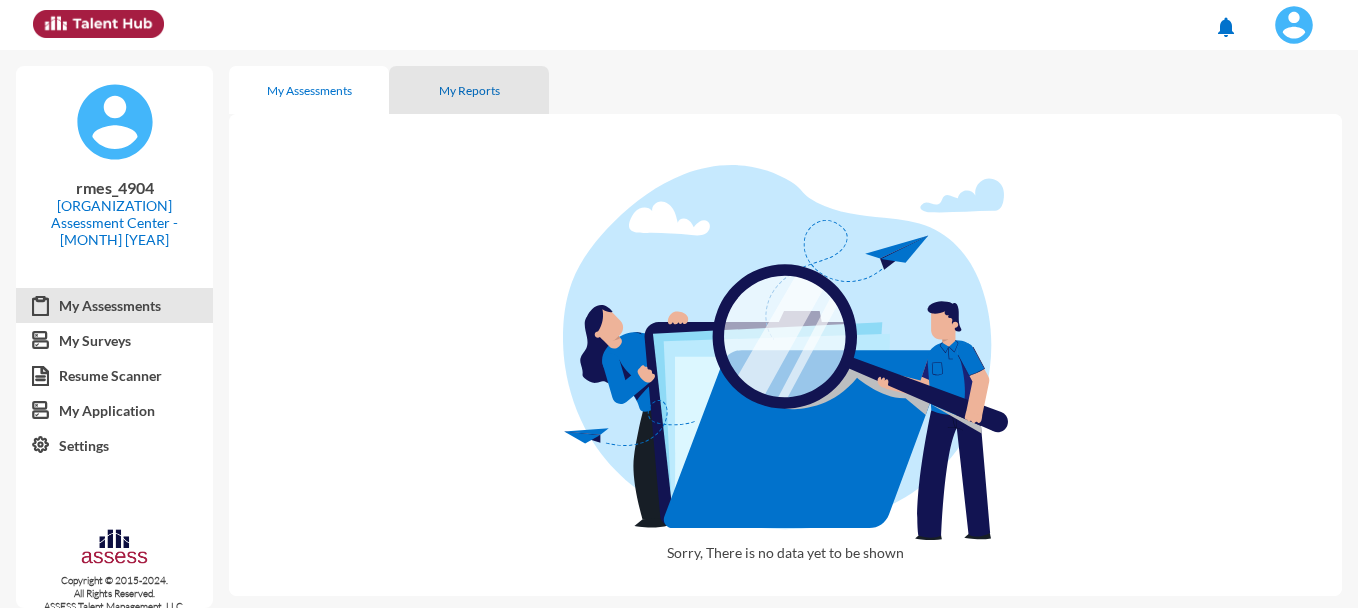 click on "My Reports" at bounding box center (469, 90) 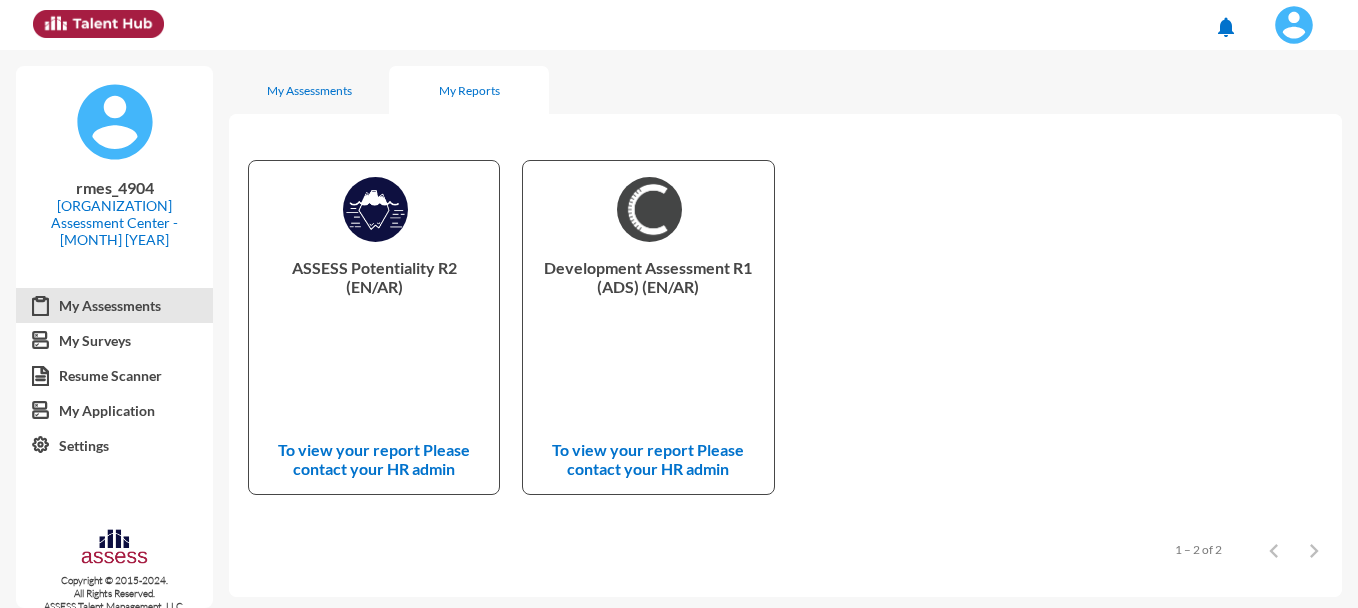 click at bounding box center (1294, 25) 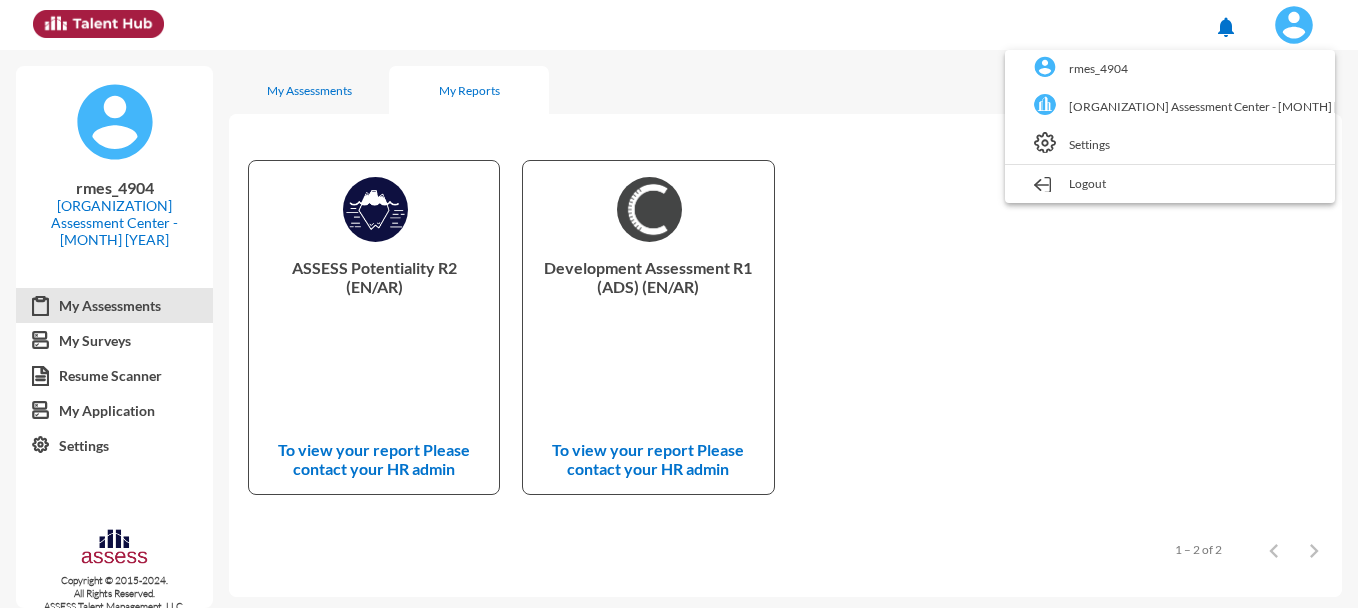 click at bounding box center (679, 304) 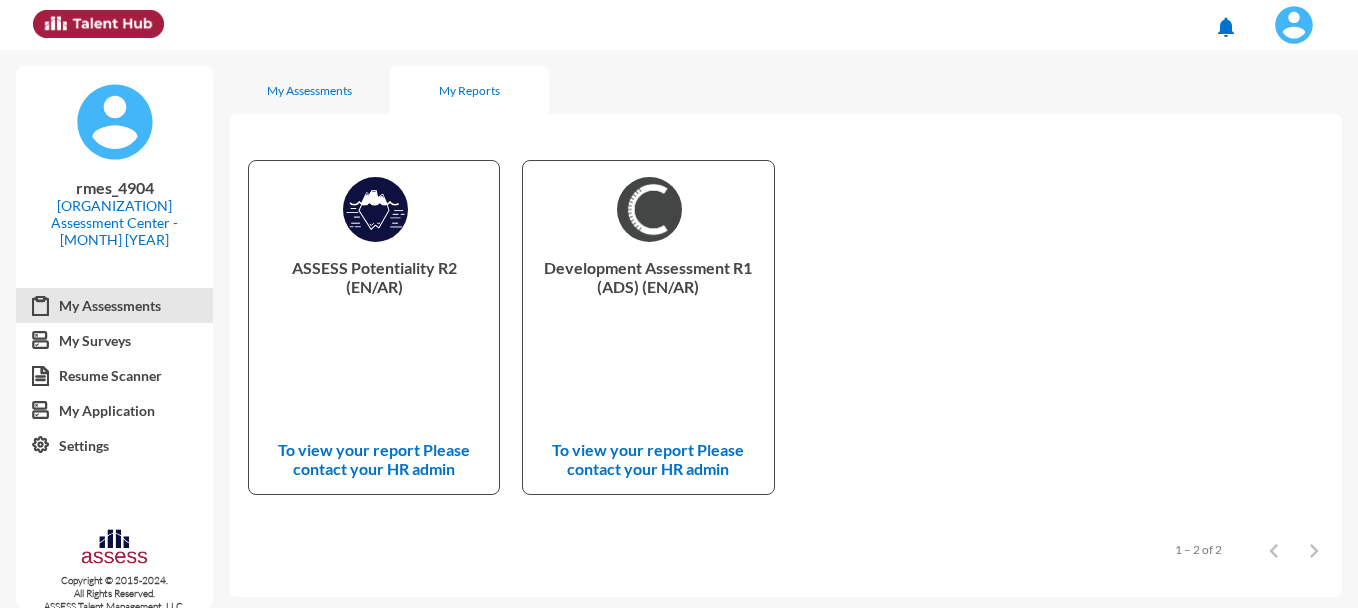 click at bounding box center [375, 209] 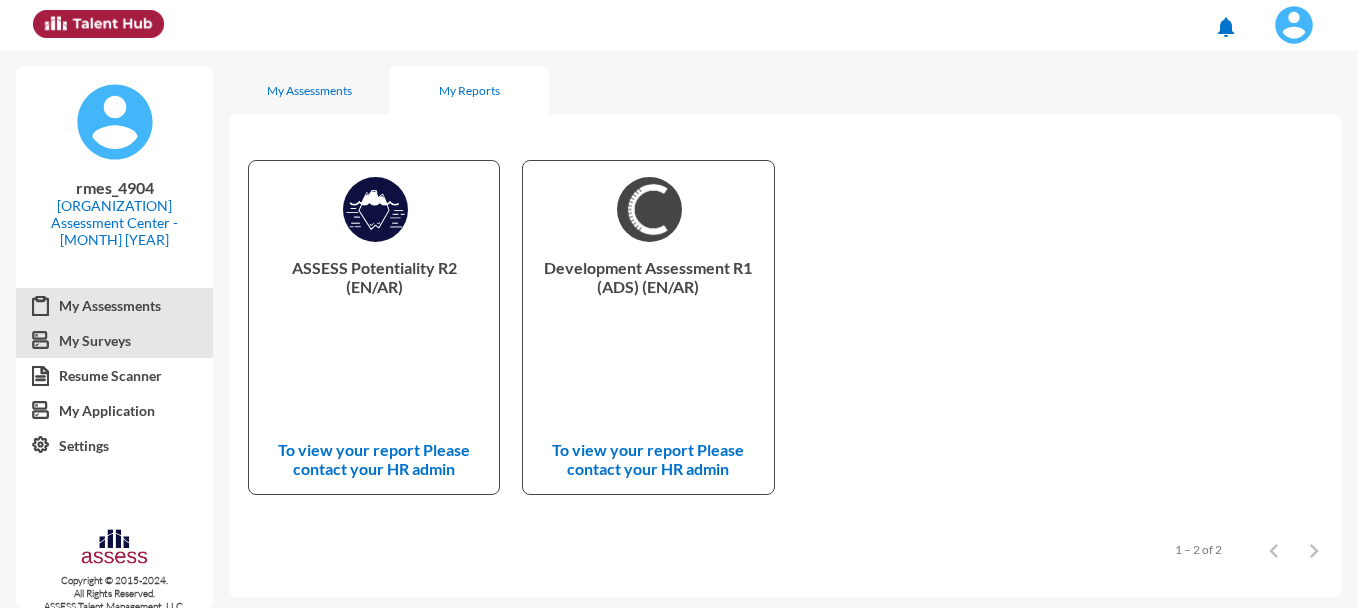 click on "My Surveys" at bounding box center (114, 341) 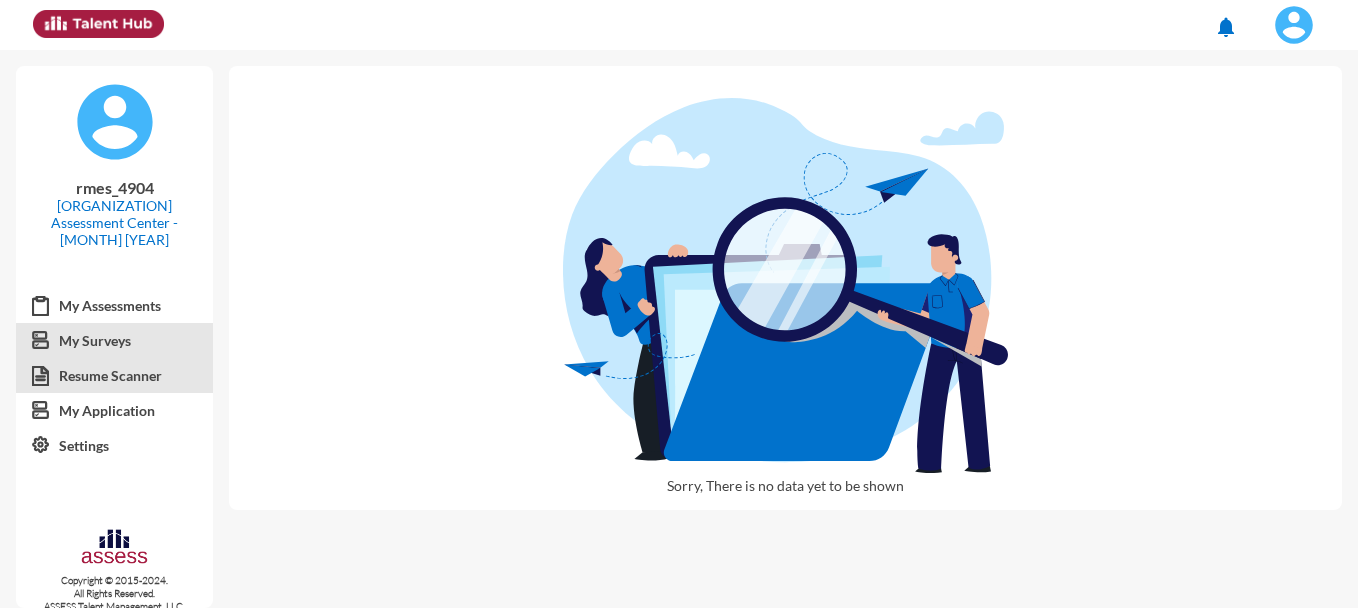 click on "Resume Scanner" at bounding box center [114, 376] 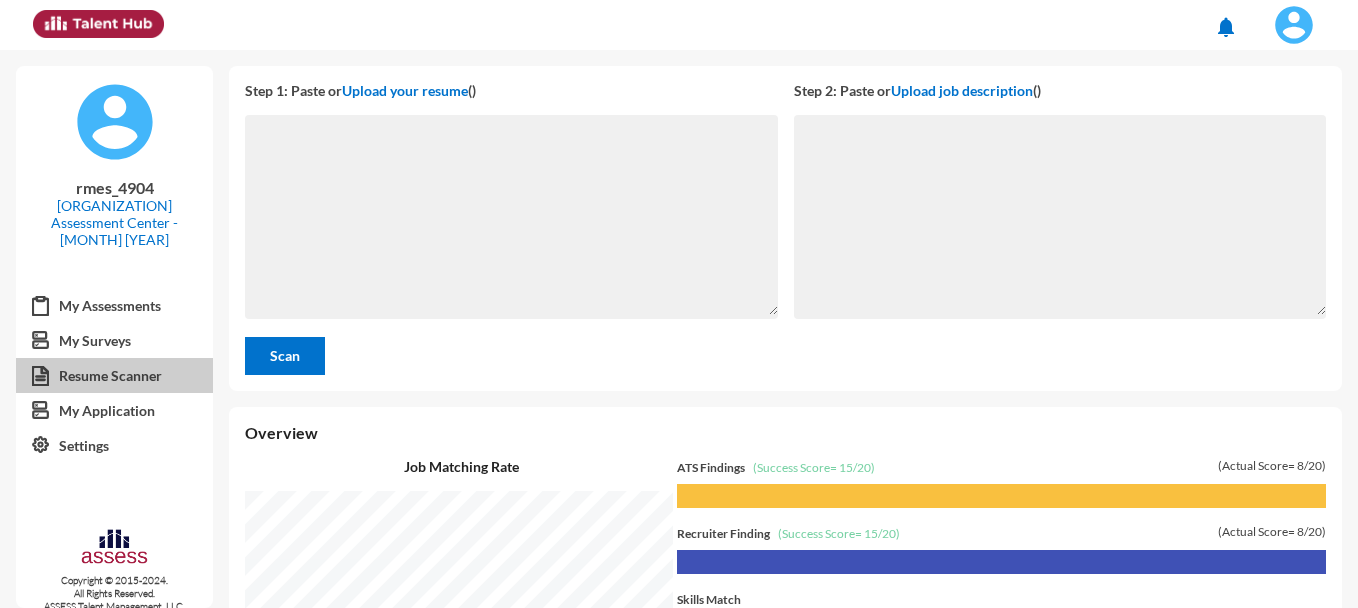 scroll, scrollTop: 999442, scrollLeft: 998881, axis: both 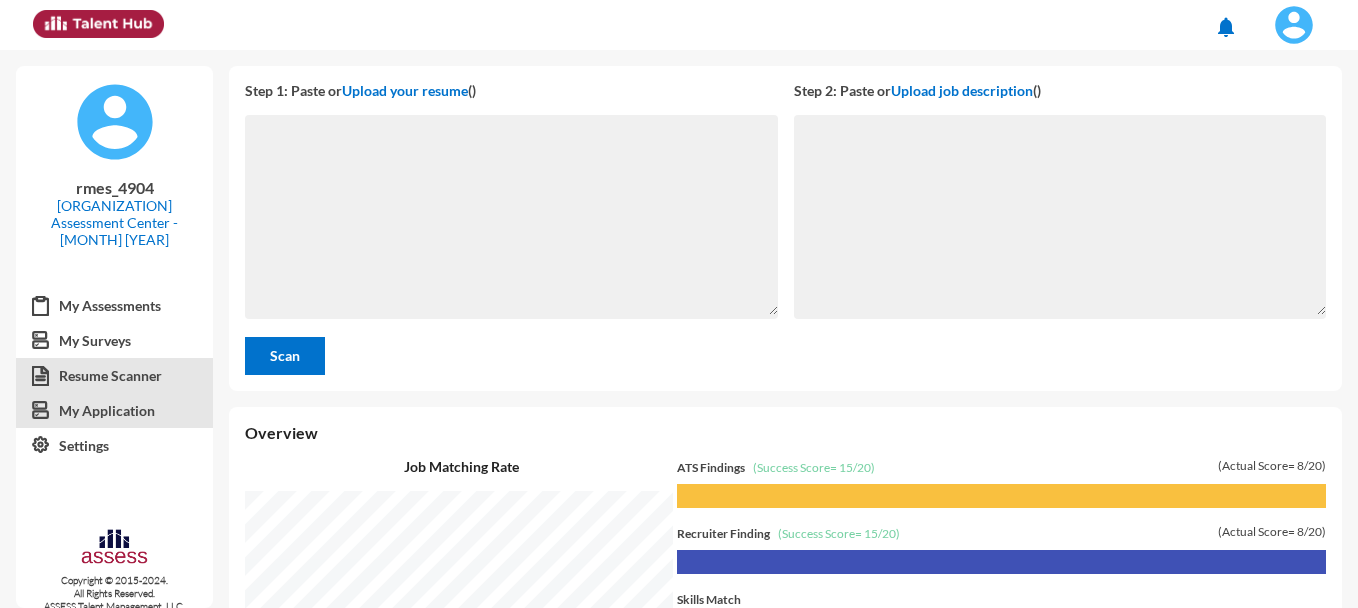 click on "My Application" at bounding box center (114, 411) 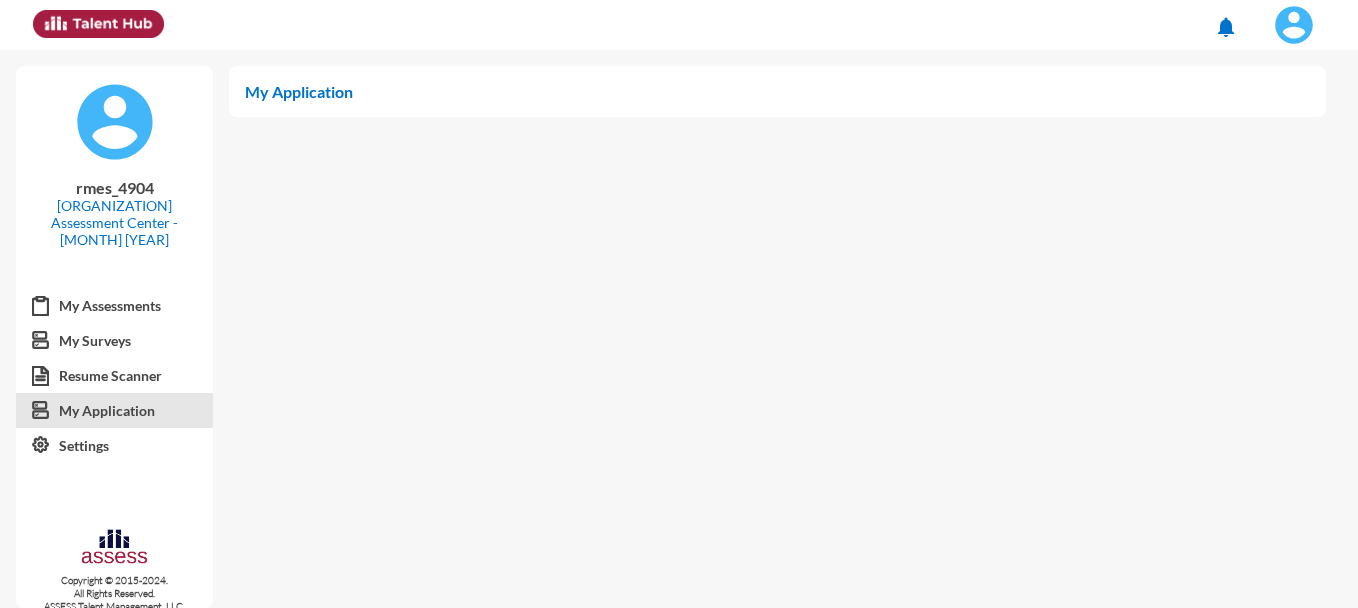click on "My Application" at bounding box center [777, 91] 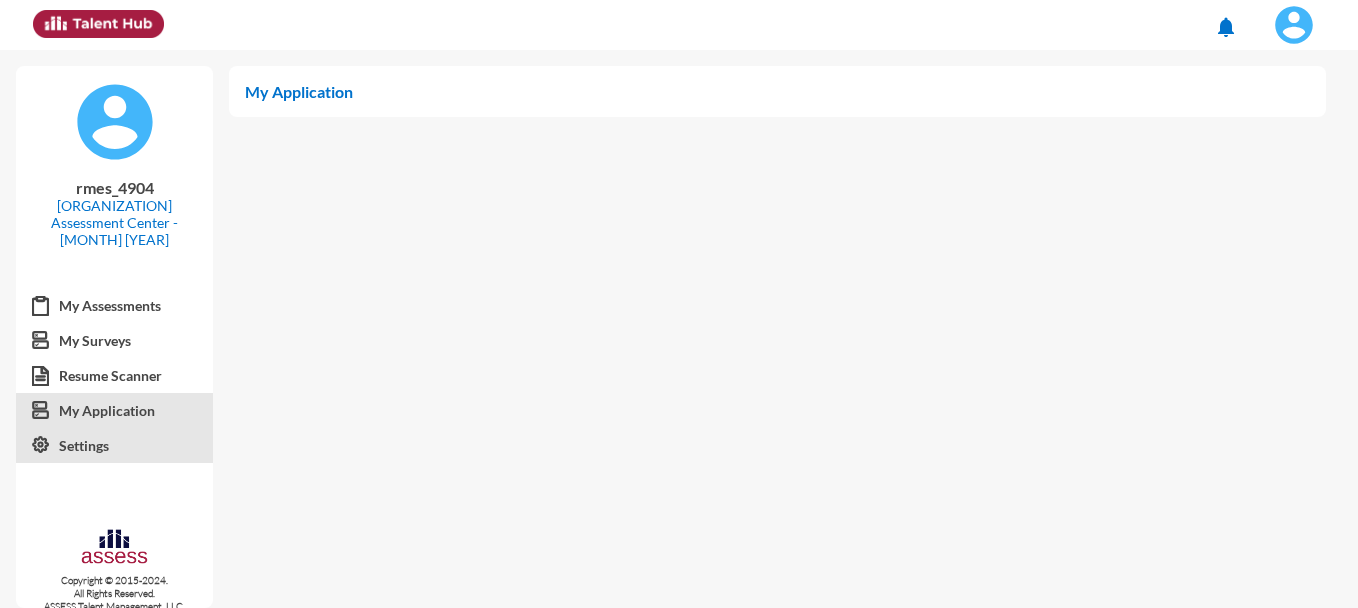 click on "Settings" at bounding box center (114, 446) 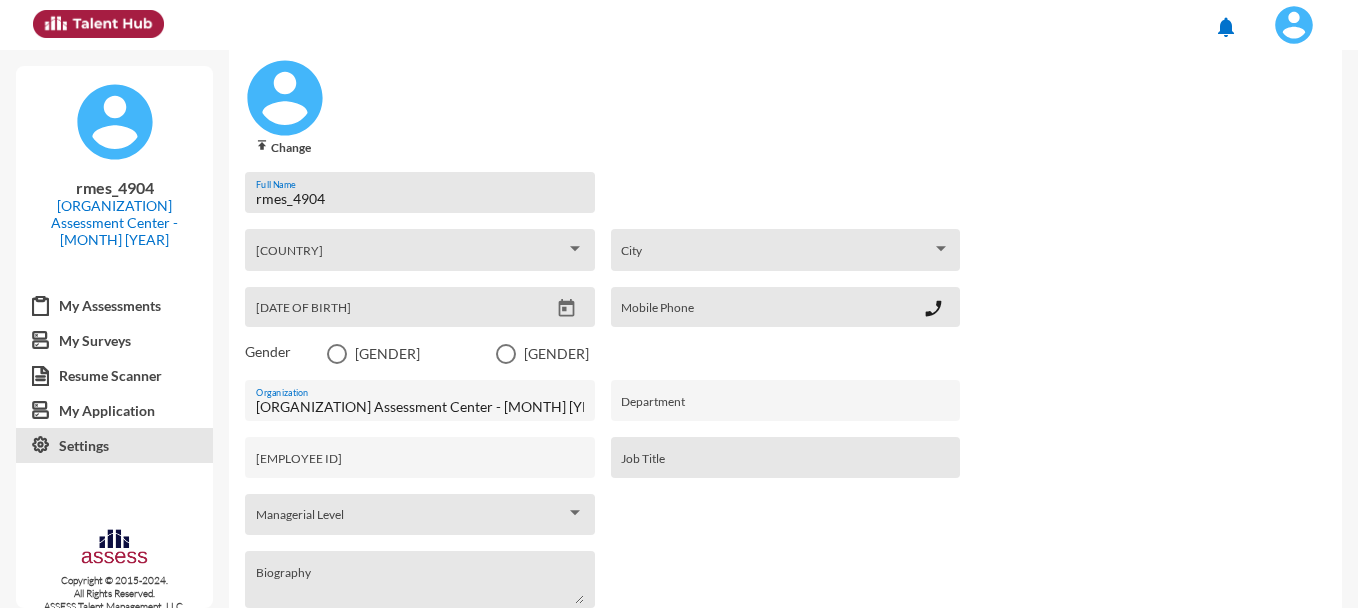 scroll, scrollTop: 56, scrollLeft: 0, axis: vertical 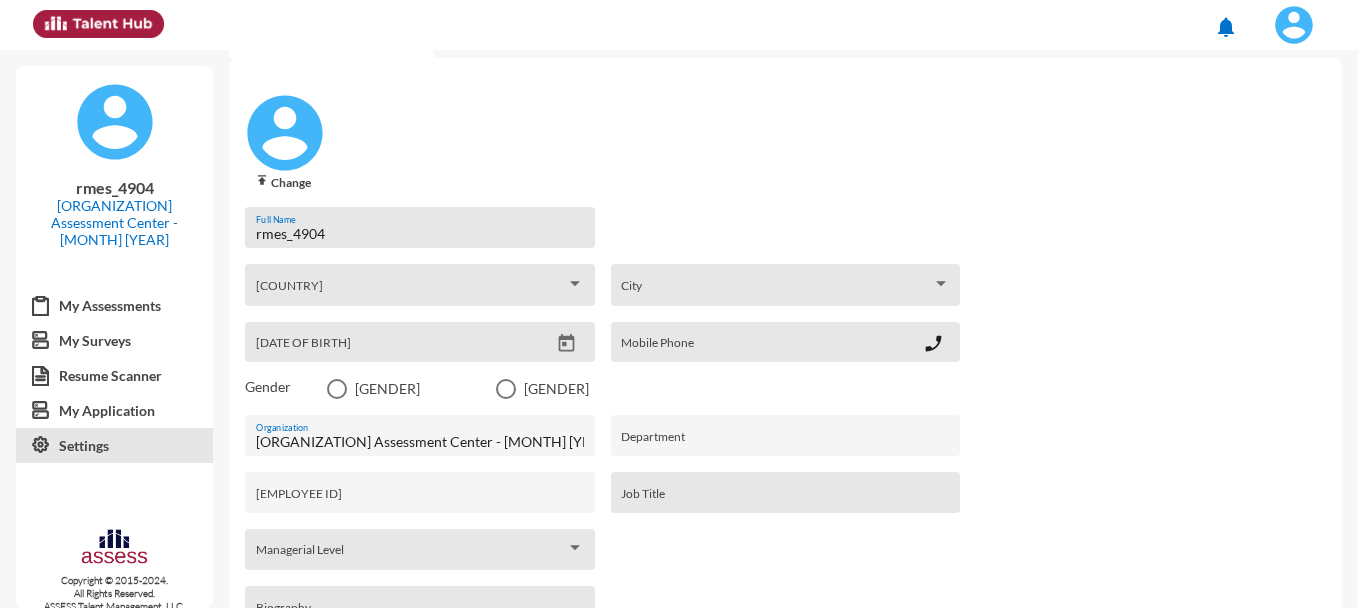 click at bounding box center [575, 283] 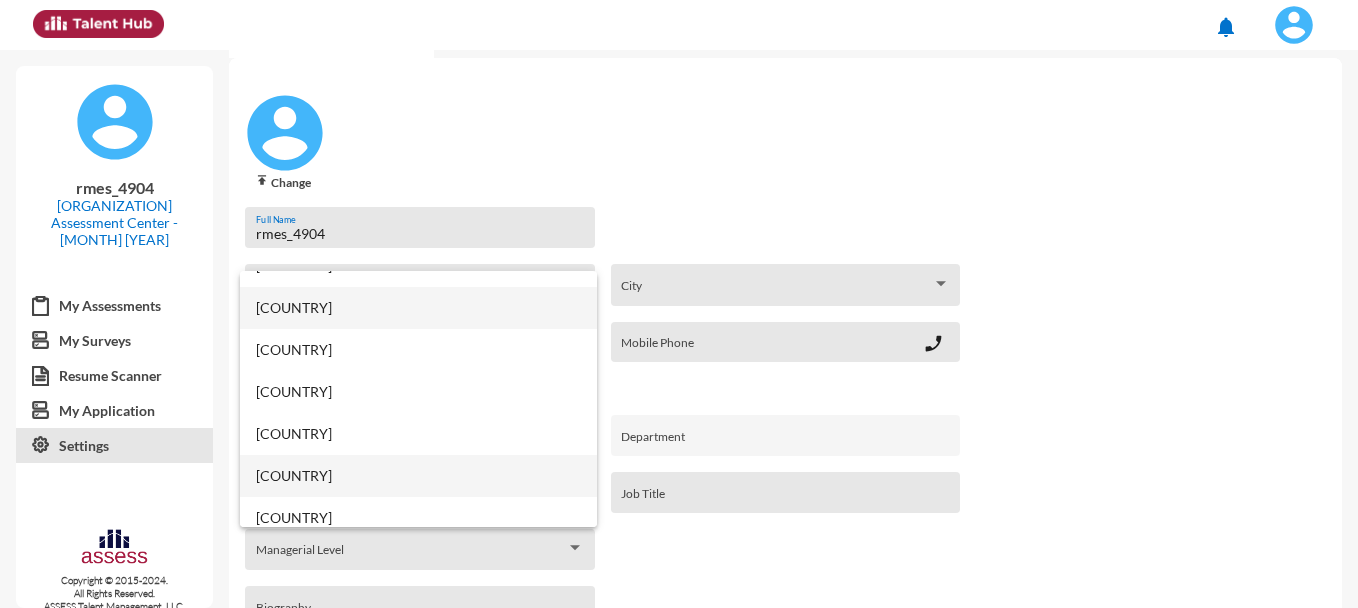 scroll, scrollTop: 2044, scrollLeft: 0, axis: vertical 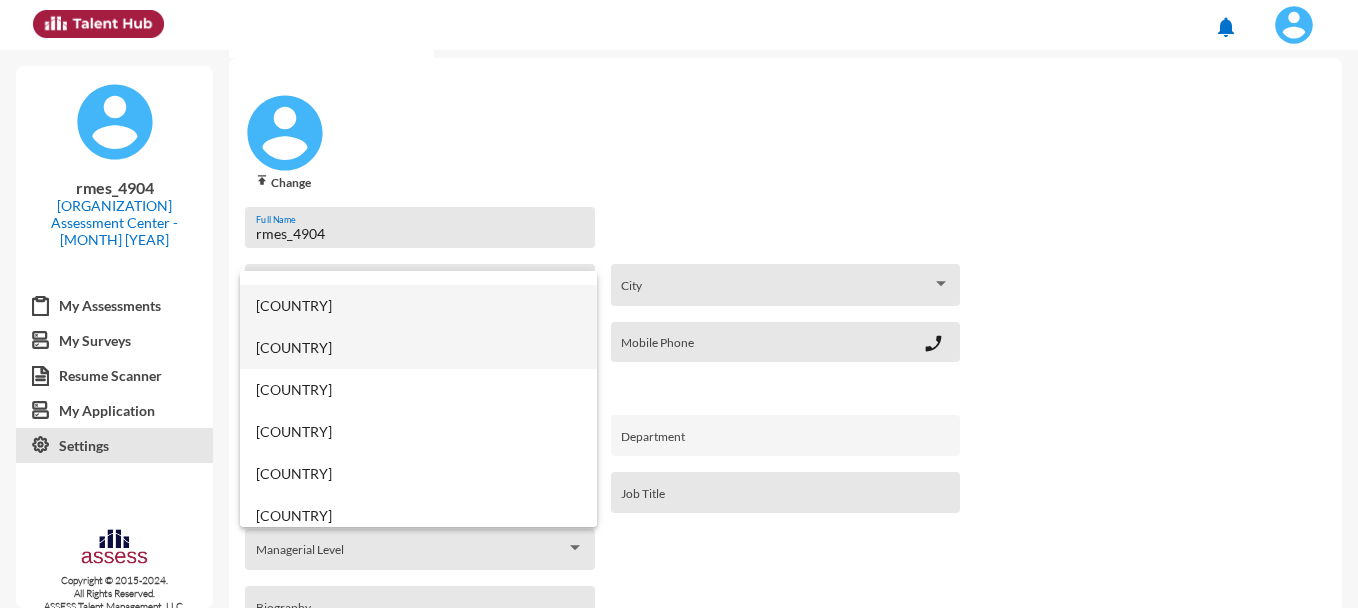 click on "[COUNTRY]" at bounding box center (418, 348) 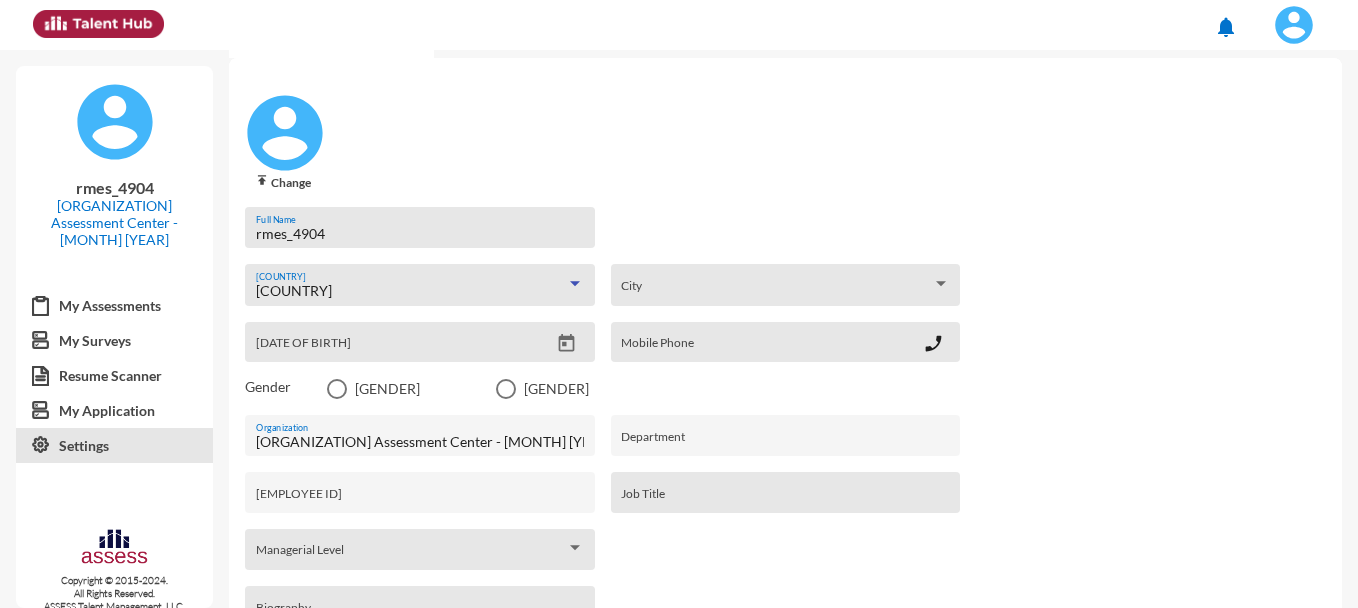click on "City" at bounding box center (776, 291) 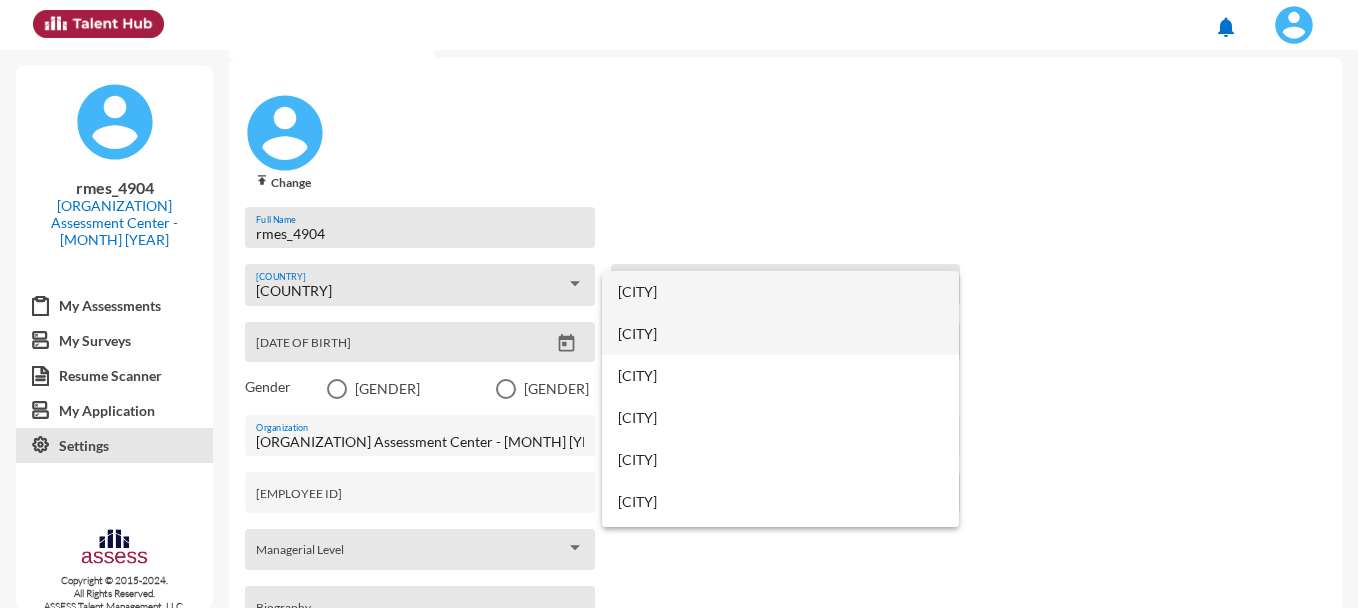 click on "[CITY]" at bounding box center (780, 334) 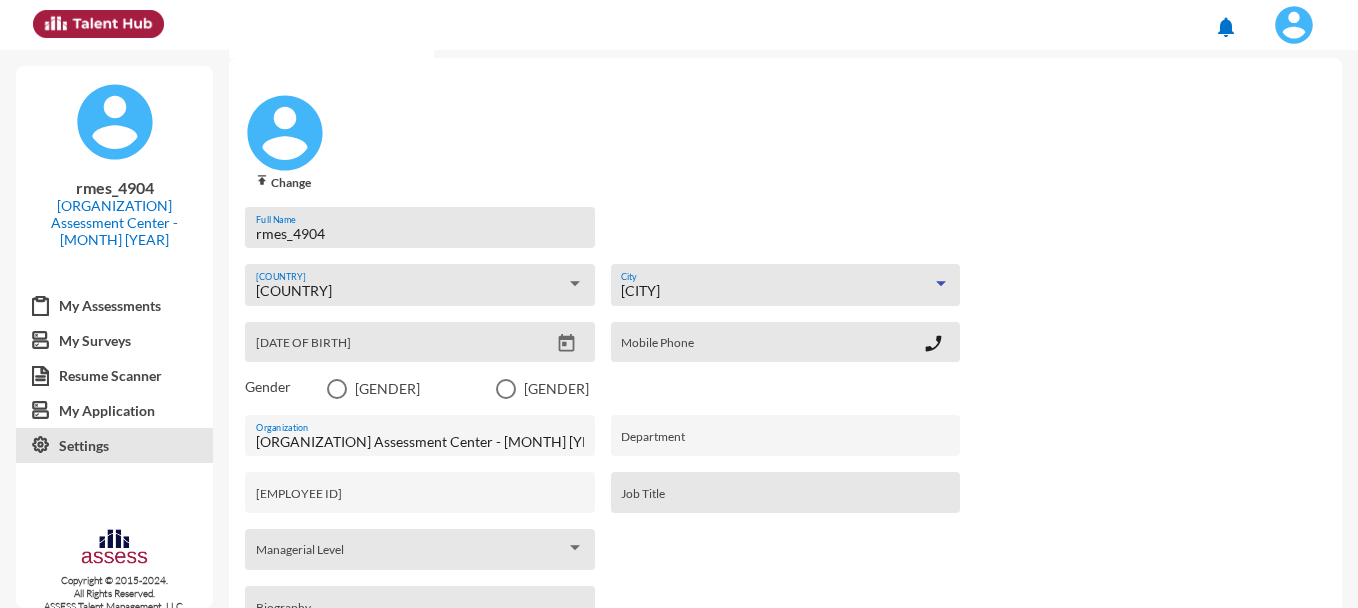 click at bounding box center [567, 343] 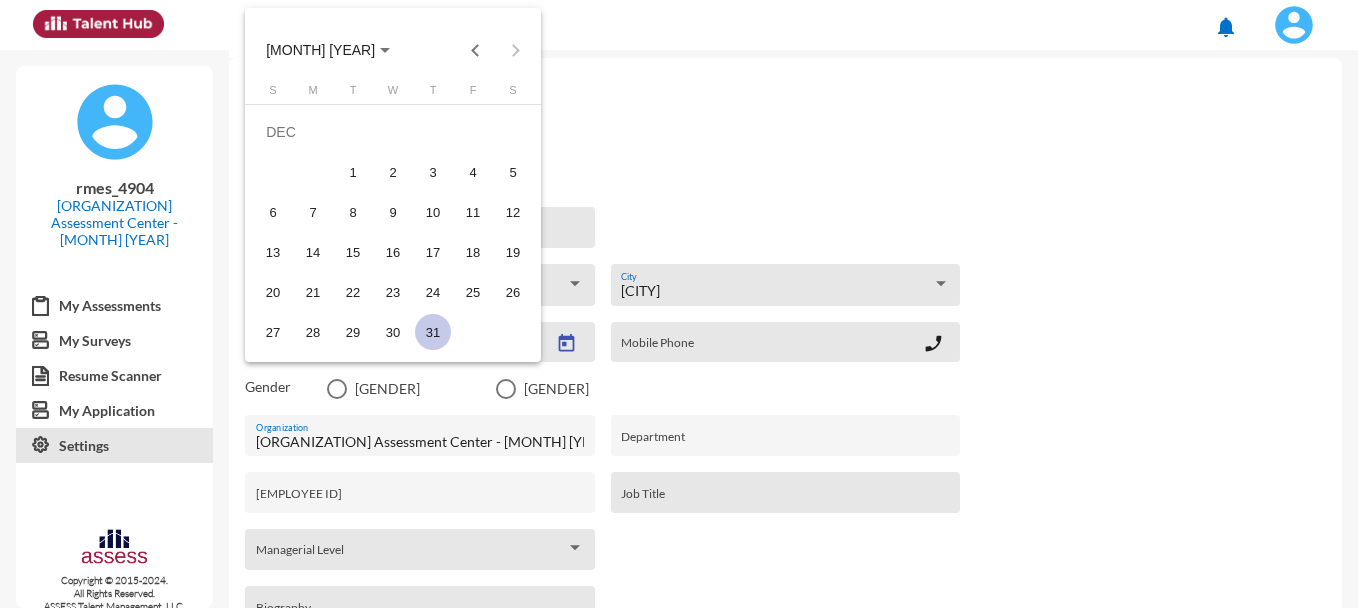 click at bounding box center (385, 50) 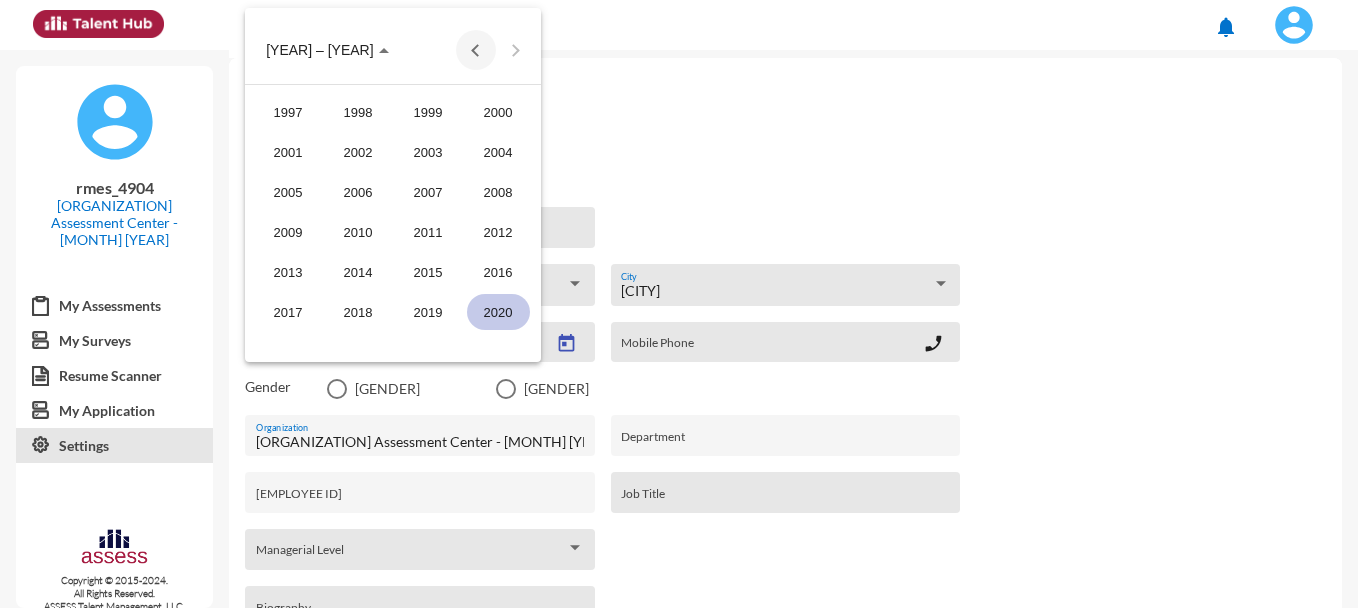 click at bounding box center (476, 50) 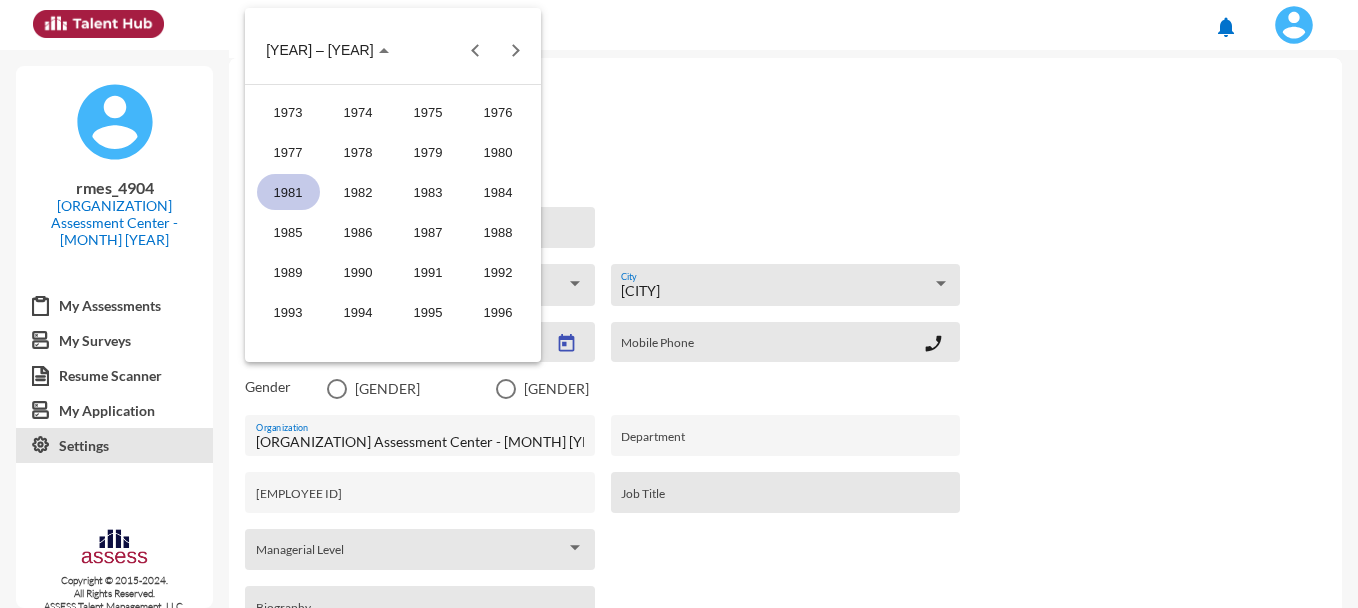 click on "1981" at bounding box center (288, 192) 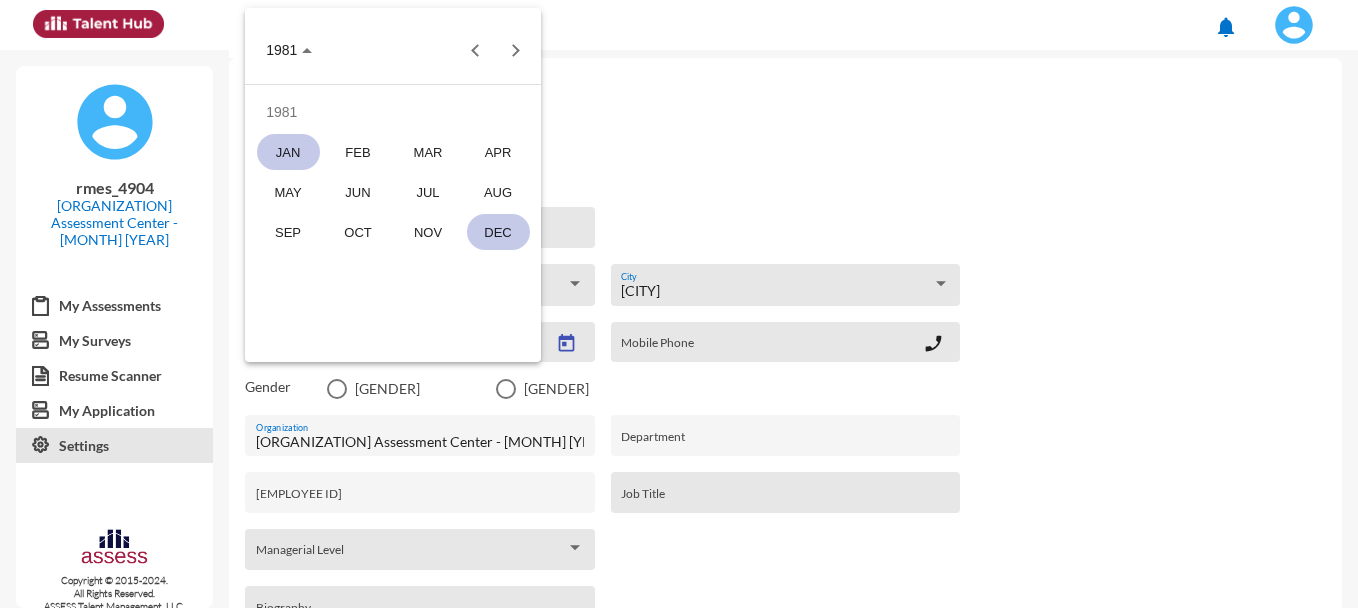 click on "JAN" at bounding box center (288, 152) 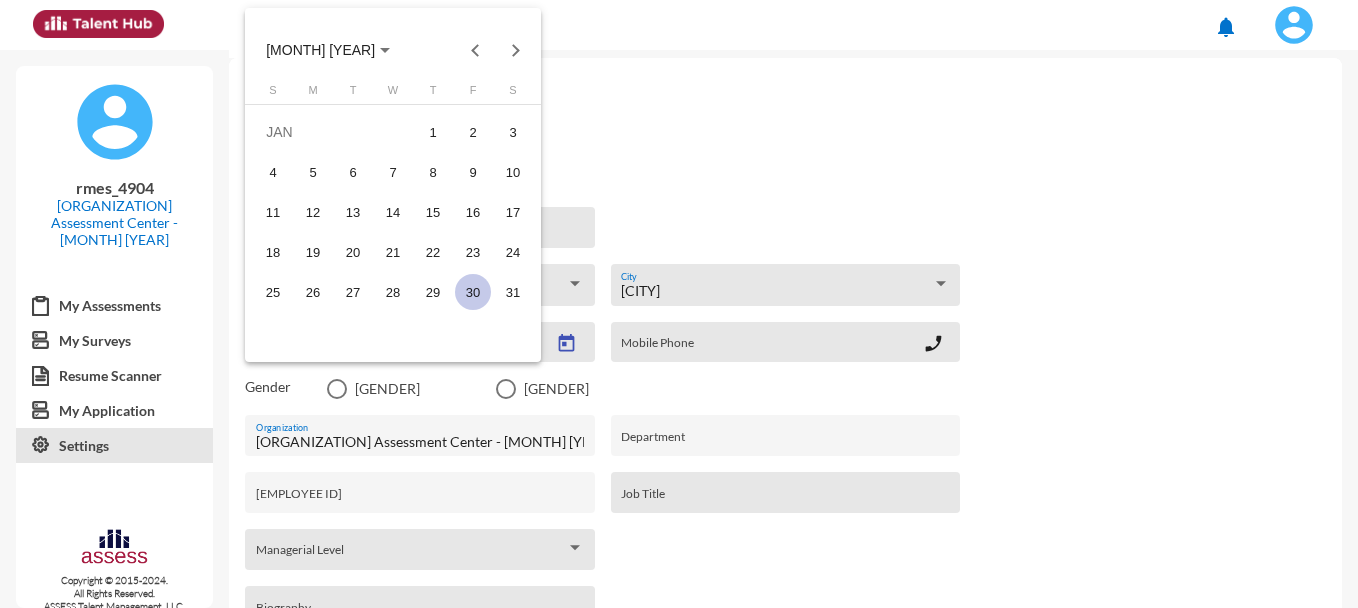 click on "30" at bounding box center (473, 292) 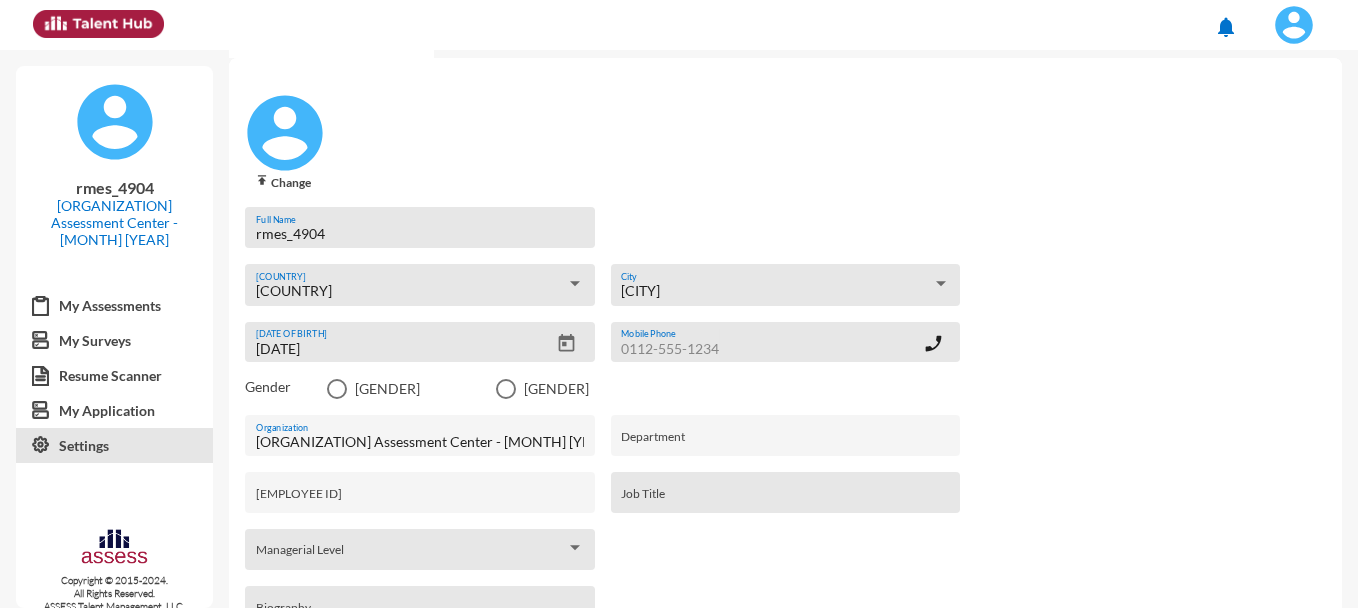 click on "Mobile Phone" at bounding box center [772, 349] 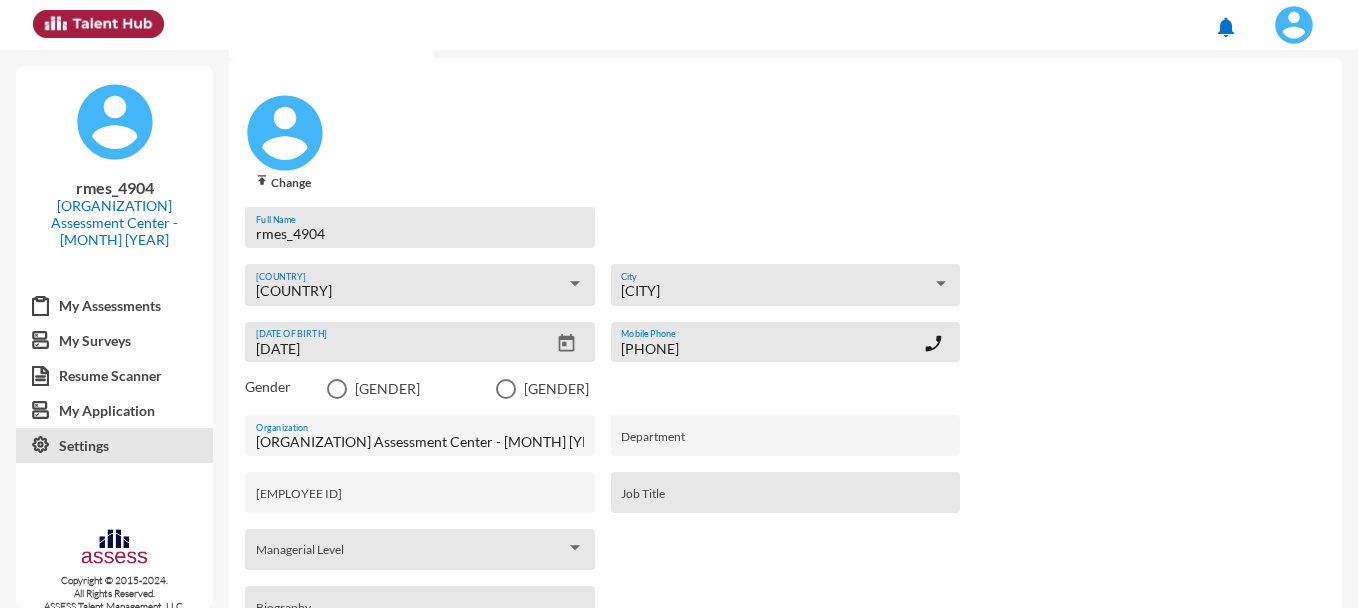type on "[PHONE]" 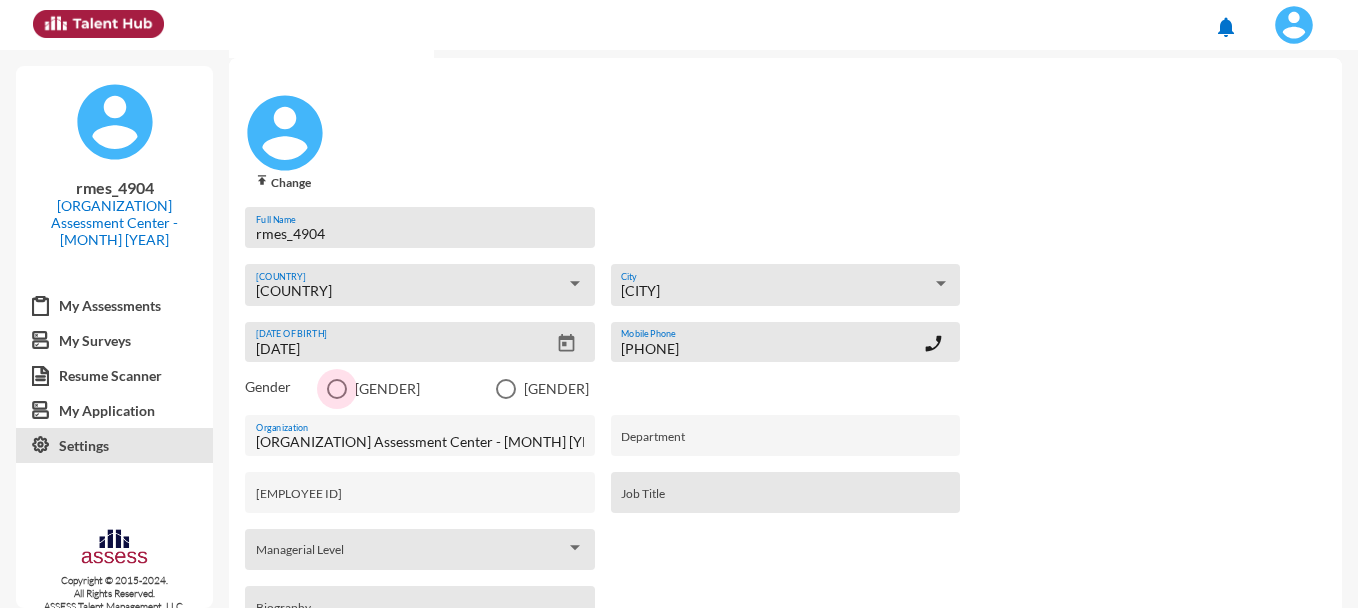click at bounding box center [337, 389] 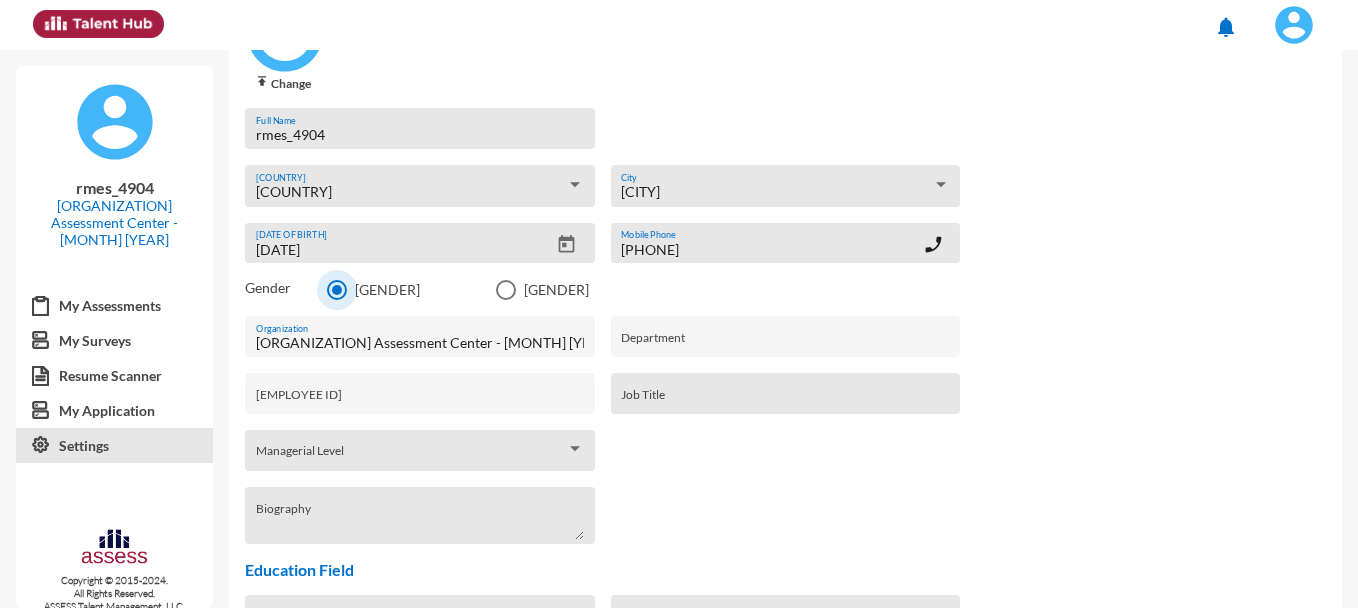 scroll, scrollTop: 156, scrollLeft: 0, axis: vertical 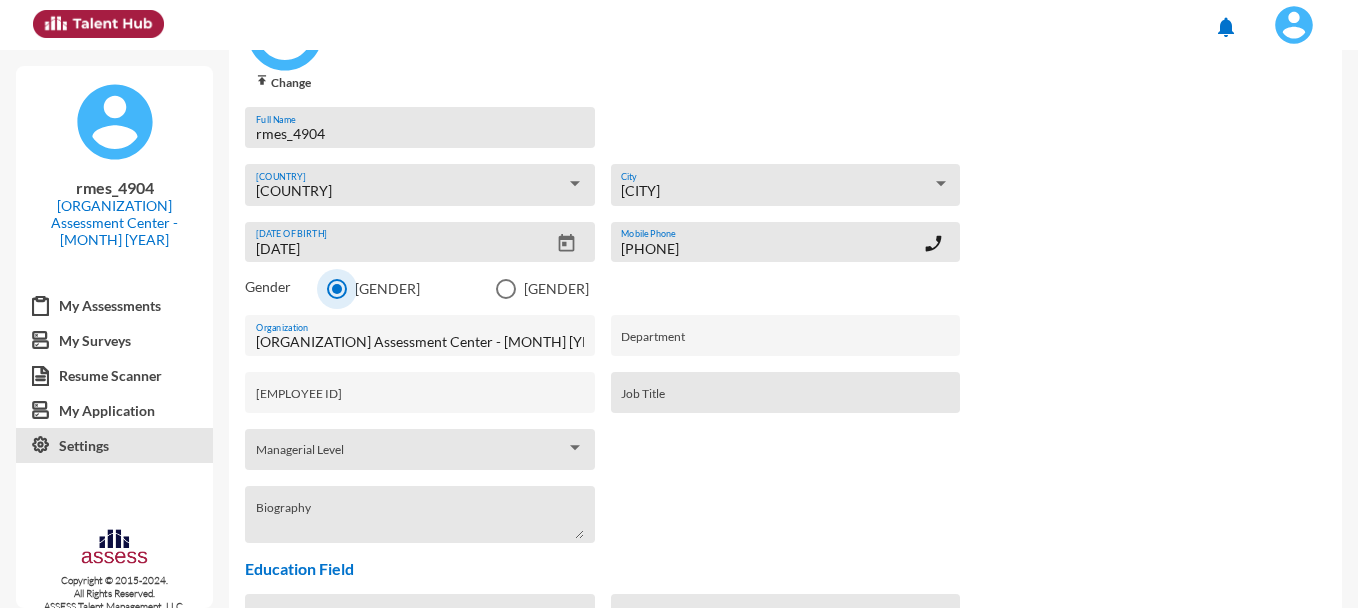 click on "[EMPLOYEE ID]" at bounding box center (420, 399) 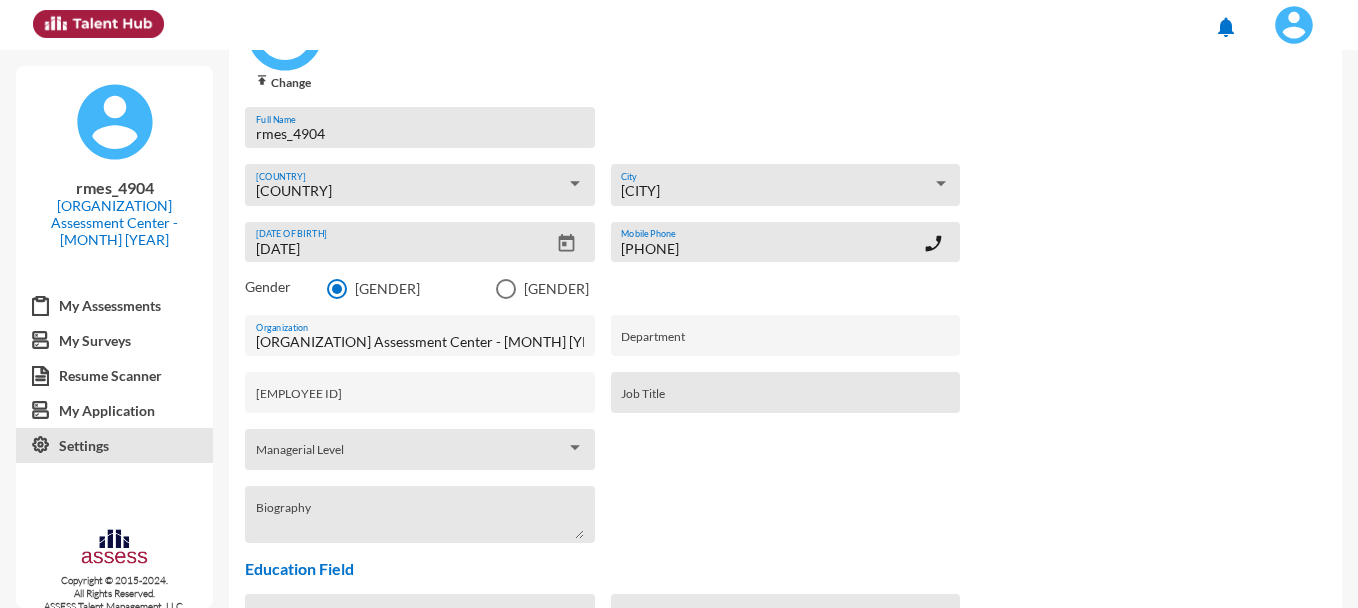 click on "[EMPLOYEE ID]" at bounding box center (420, 399) 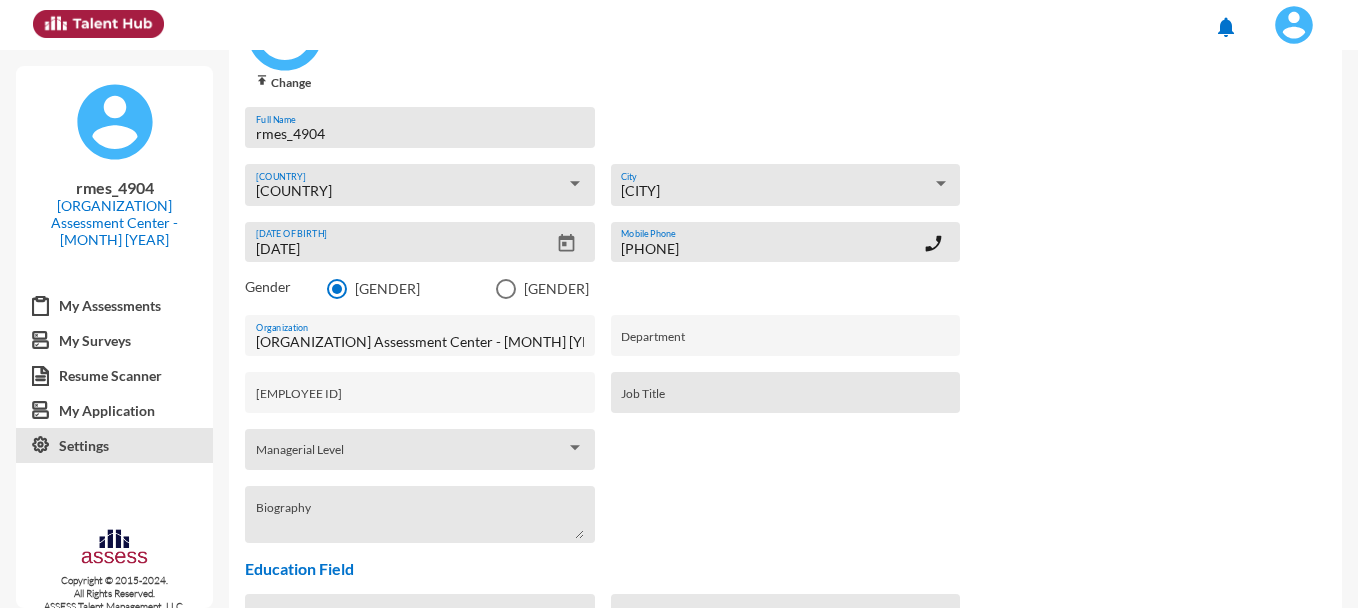 click on "[EMPLOYEE ID]" at bounding box center (420, 399) 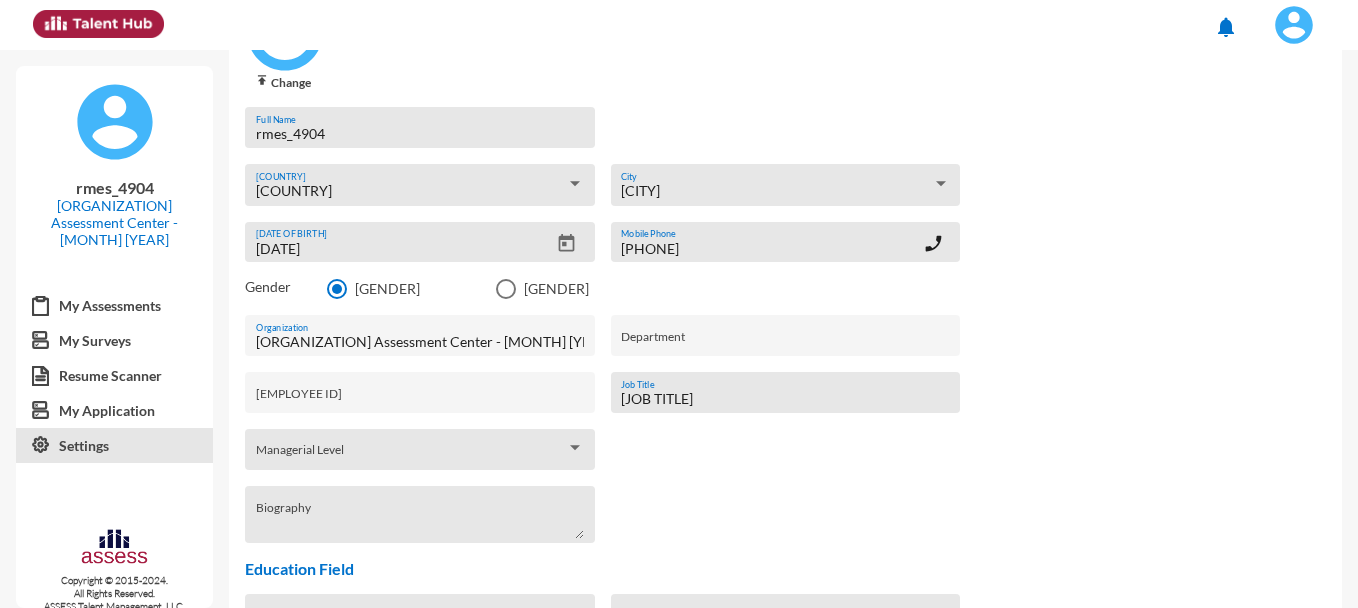 type on "[JOB TITLE]" 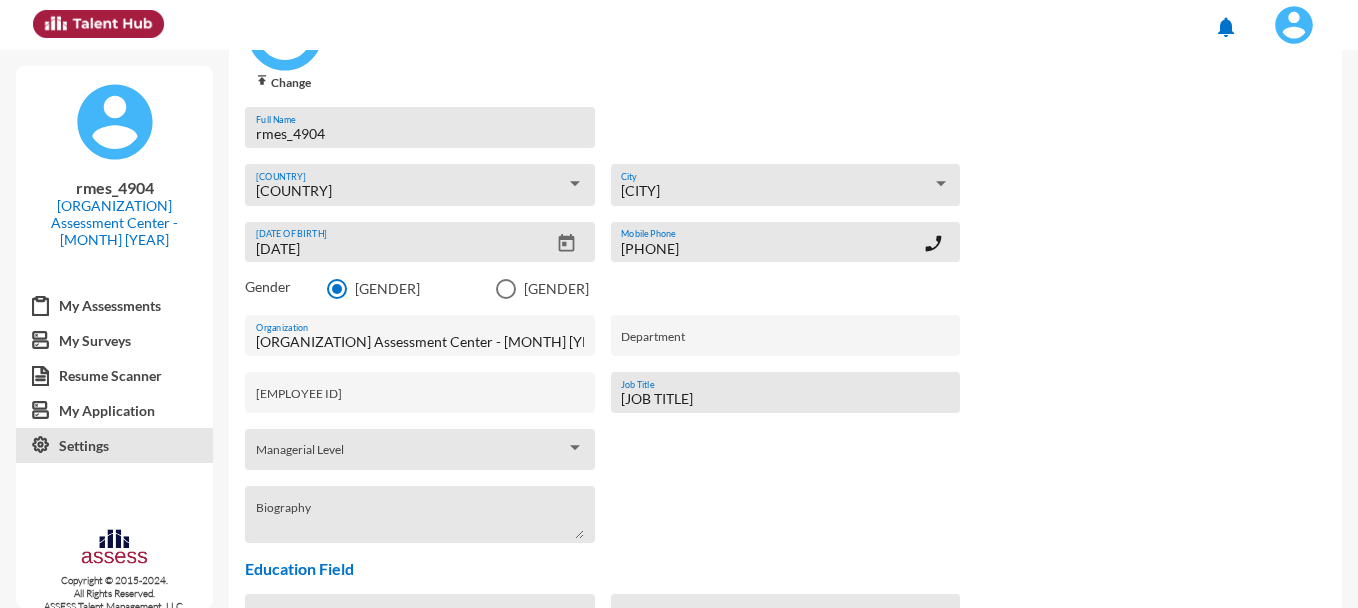 click on "[EMPLOYEE ID]" at bounding box center (420, 397) 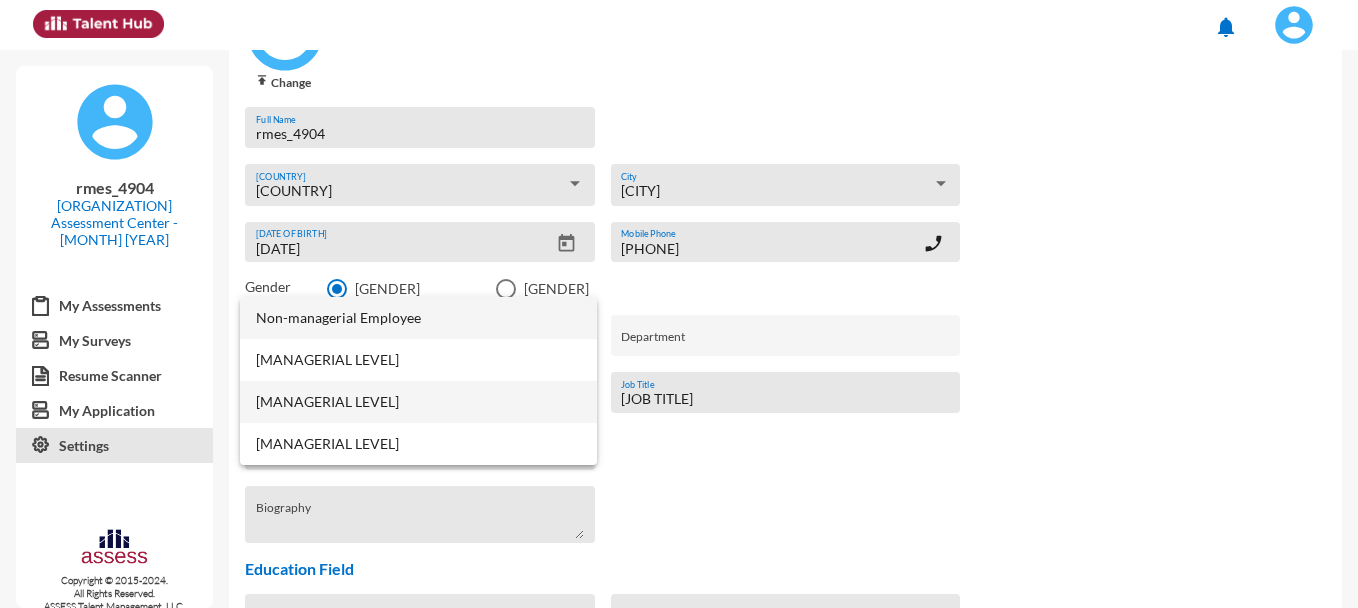 click on "[MANAGERIAL LEVEL]" at bounding box center (418, 402) 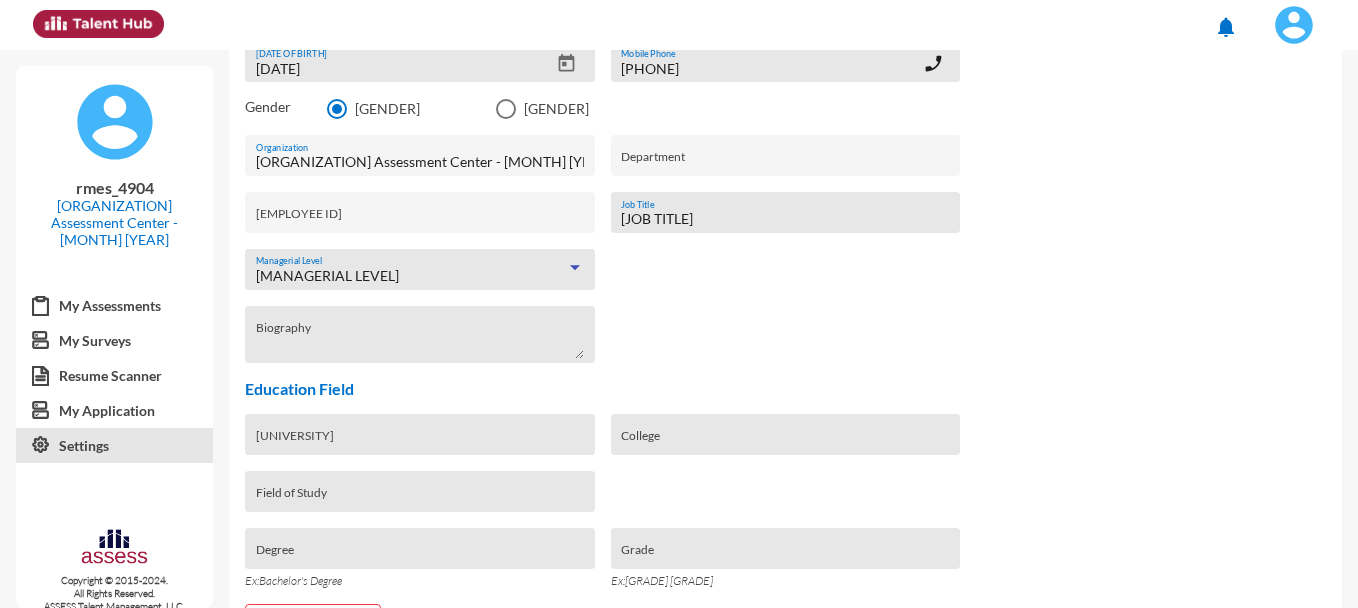 scroll, scrollTop: 356, scrollLeft: 0, axis: vertical 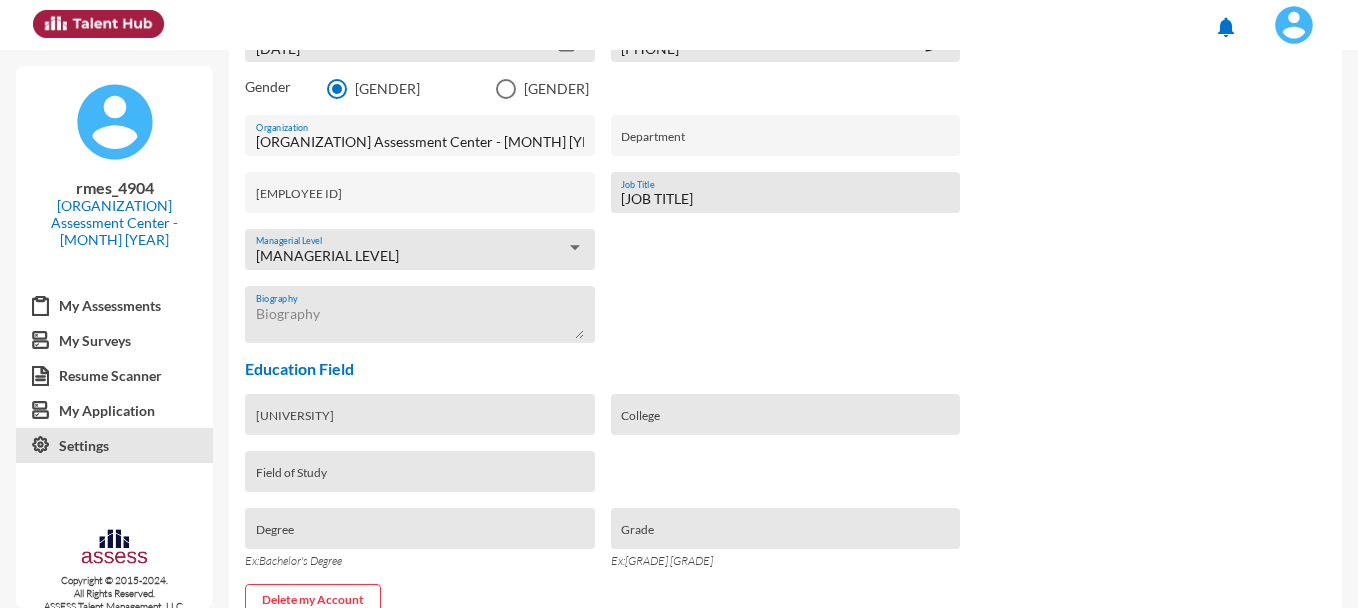 click on "Biography" at bounding box center [420, 322] 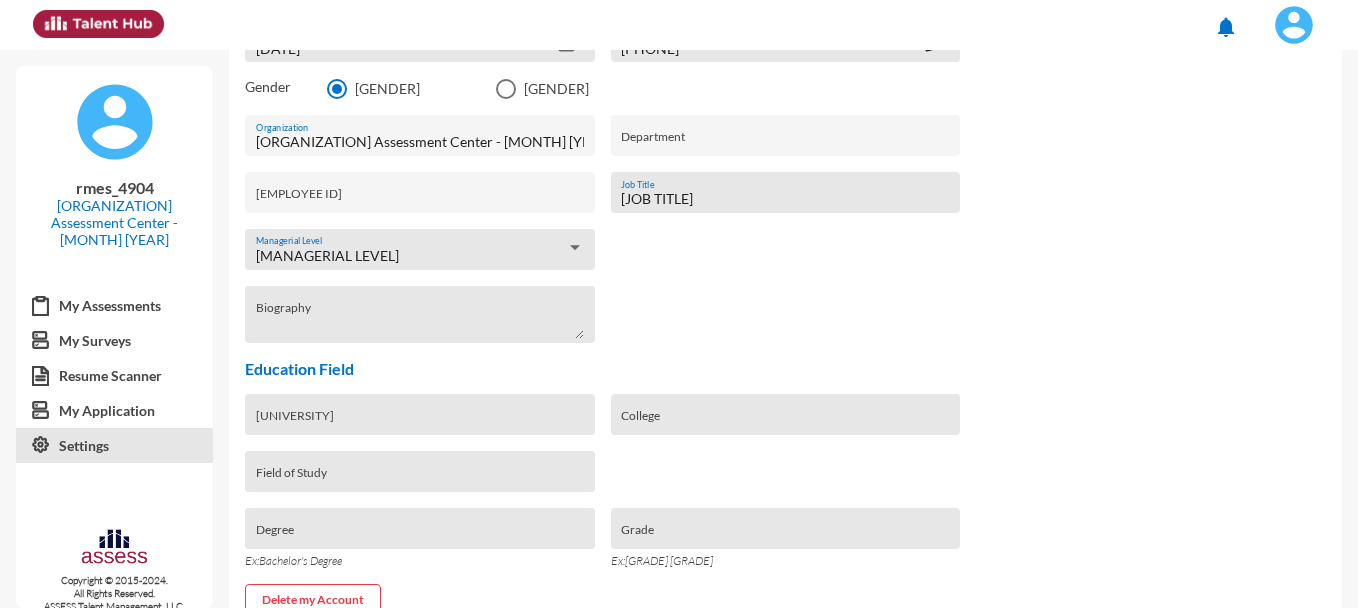 click on "[FULL NAME] [COUNTRY] [COUNTRY] [CITY] [DATE] [PHONE] phone_enabled [GENDER]  [GENDER]  [ORGANIZATION] Assessment Center - [MONTH] [YEAR] [ORGANIZATION] [DEPARTMENT] [EMPLOYEE ID] [JOB TITLE] [JOB TITLE] [MANAGERIAL LEVEL] [BIOGRAPHY] [EDUCATION FIELD] [UNIVERSITY] [COLLEGE] [FIELD OF STUDY] [DEGREE] [GRADE] Ex:[DEGREE] Ex:[GRADE]  Delete my Account   Save" at bounding box center [785, 290] 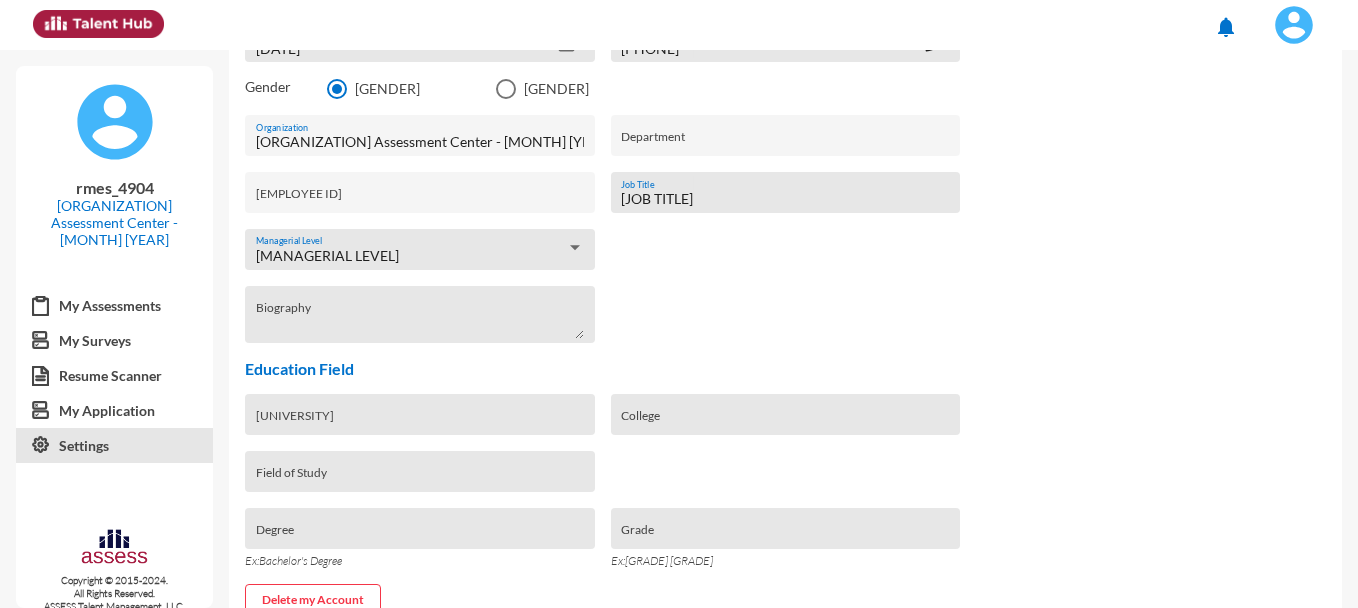 scroll, scrollTop: 456, scrollLeft: 0, axis: vertical 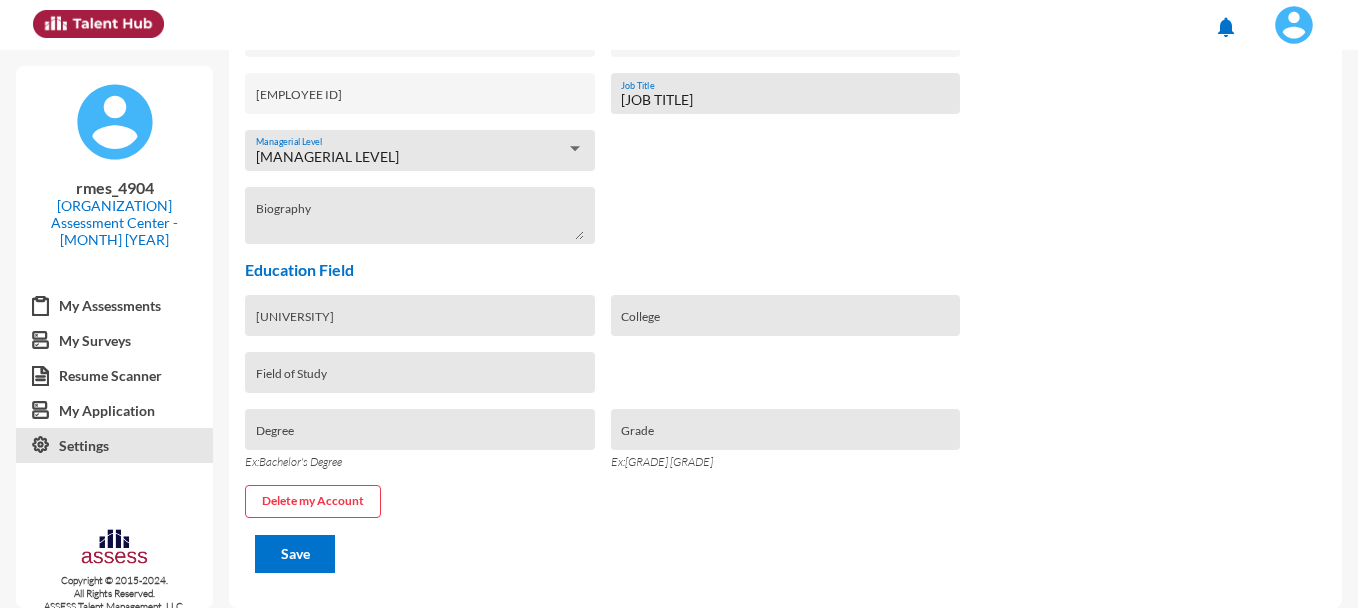 click on "[UNIVERSITY]" at bounding box center (420, 323) 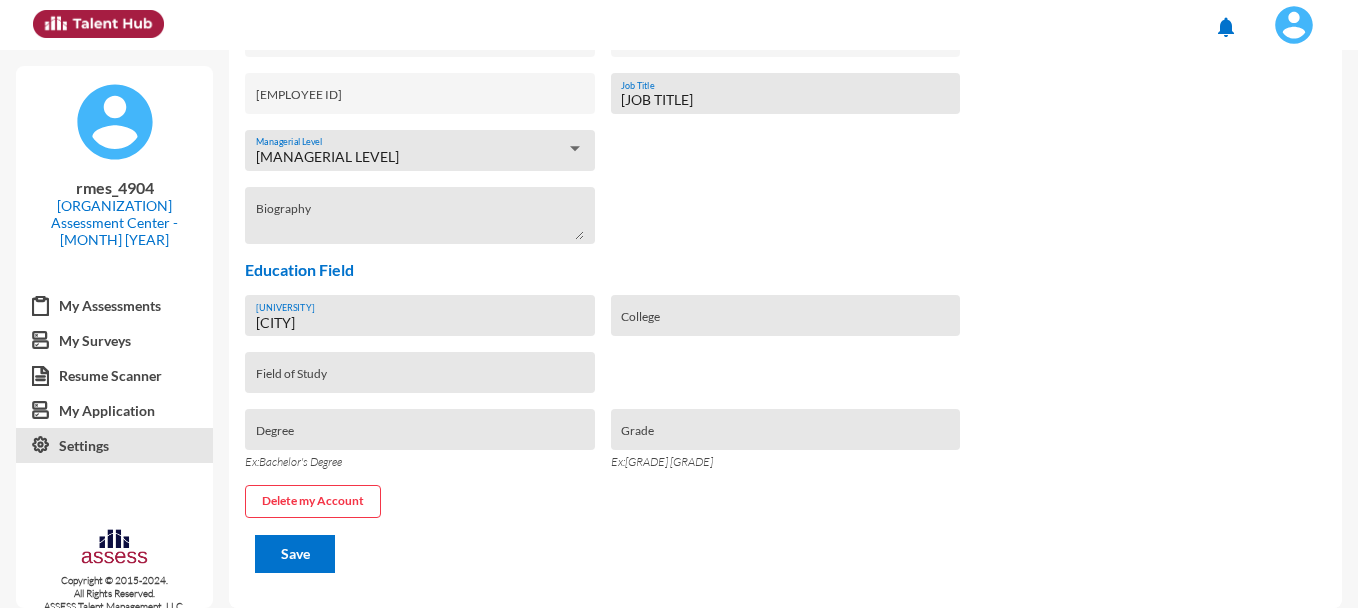 type on "[CITY]" 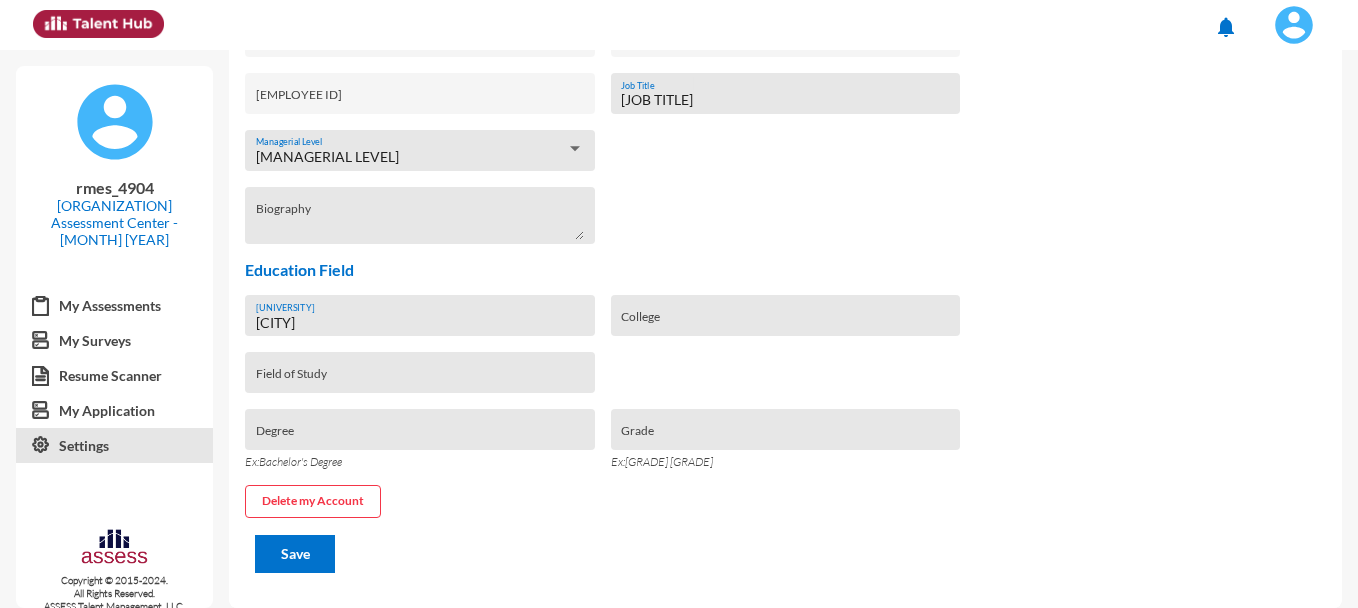 click on "College" at bounding box center [785, 323] 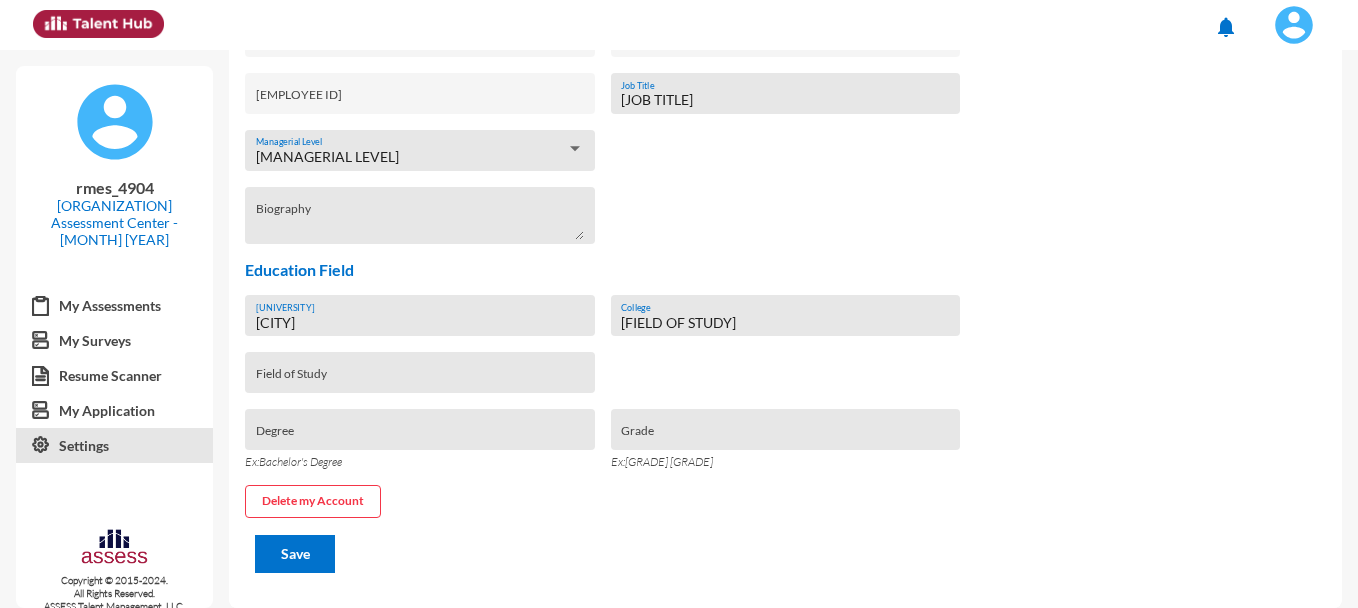 type on "[FIELD OF STUDY]" 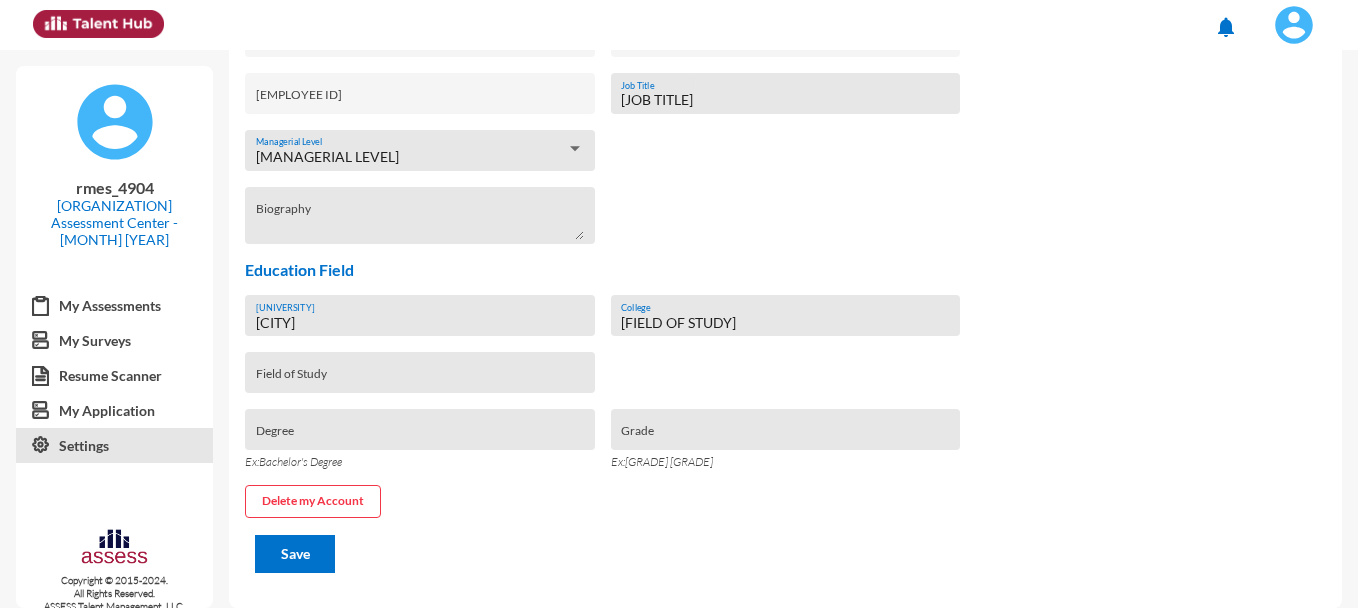 click on "Field of Study" at bounding box center [420, 377] 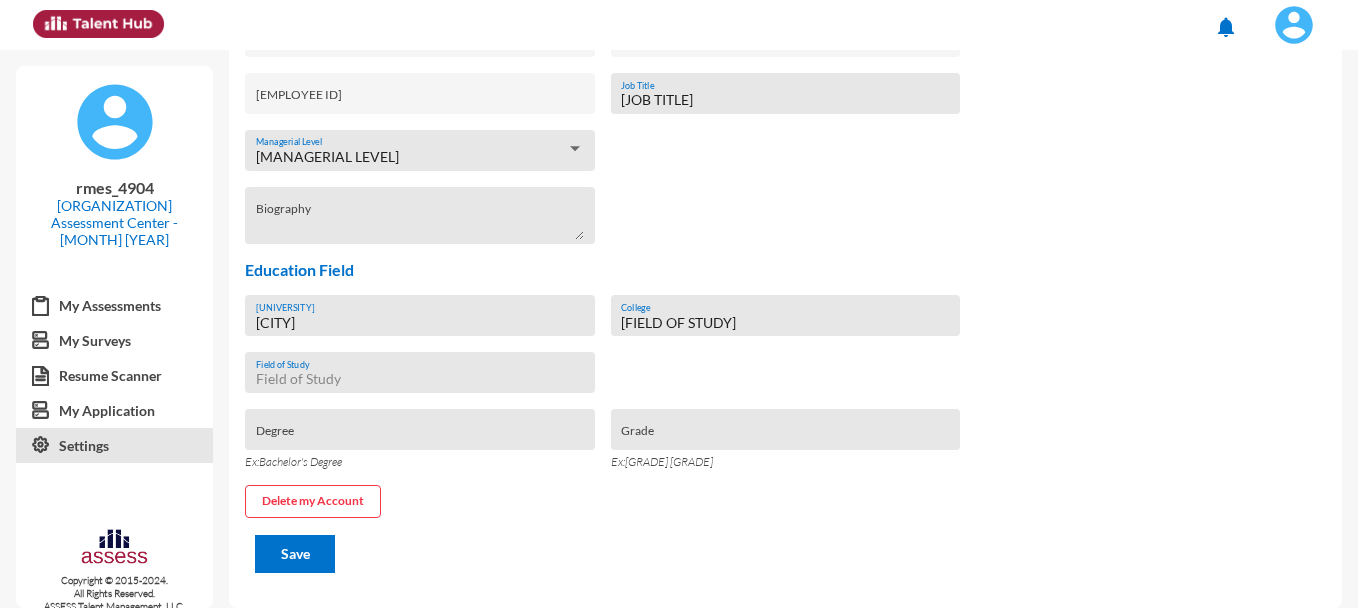 click on "Field of Study" at bounding box center (420, 379) 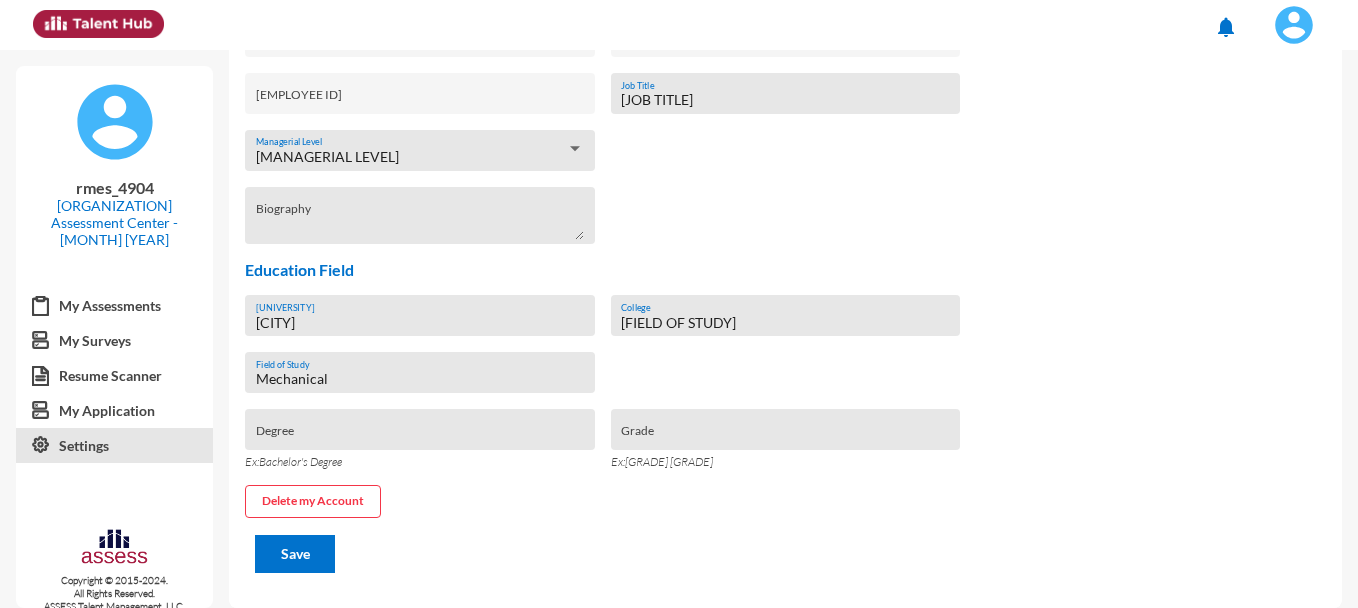 type on "Mechanical" 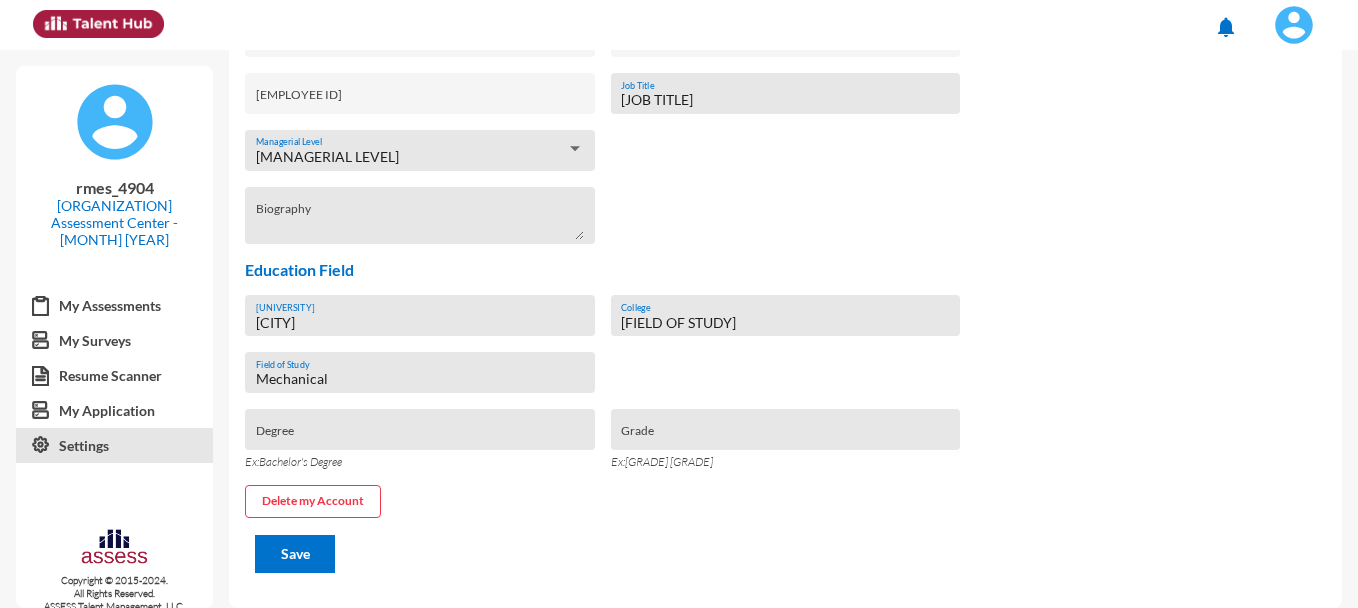 click on "Degree" at bounding box center (420, 436) 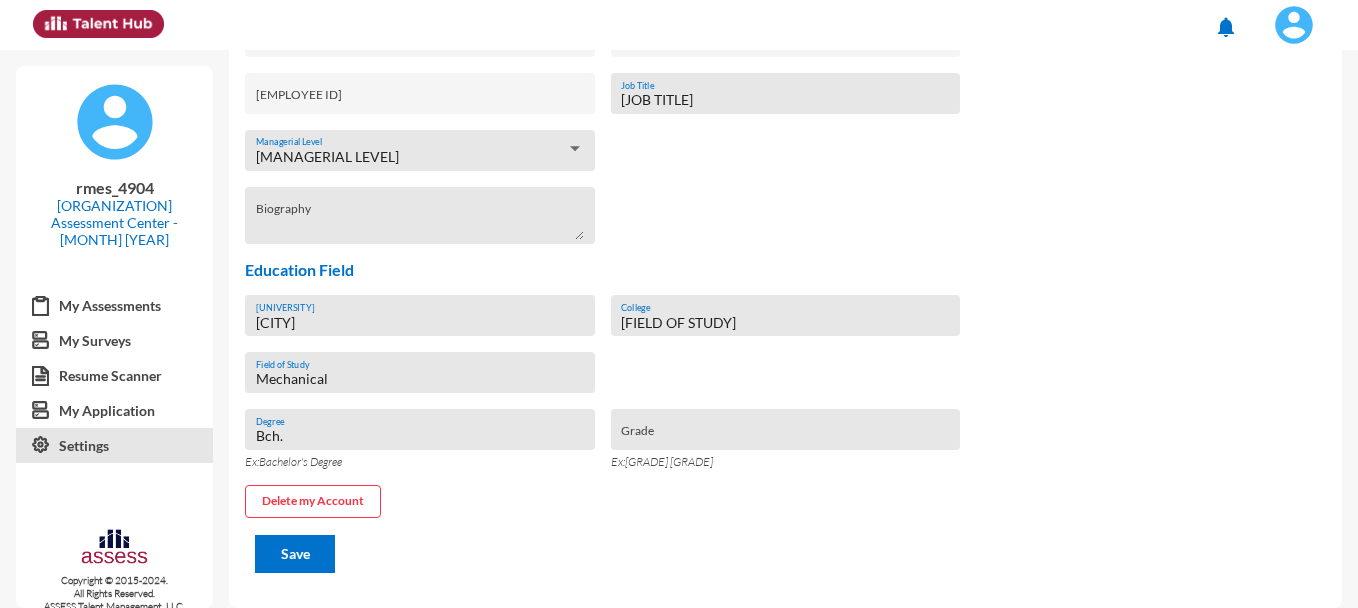 type on "Bch." 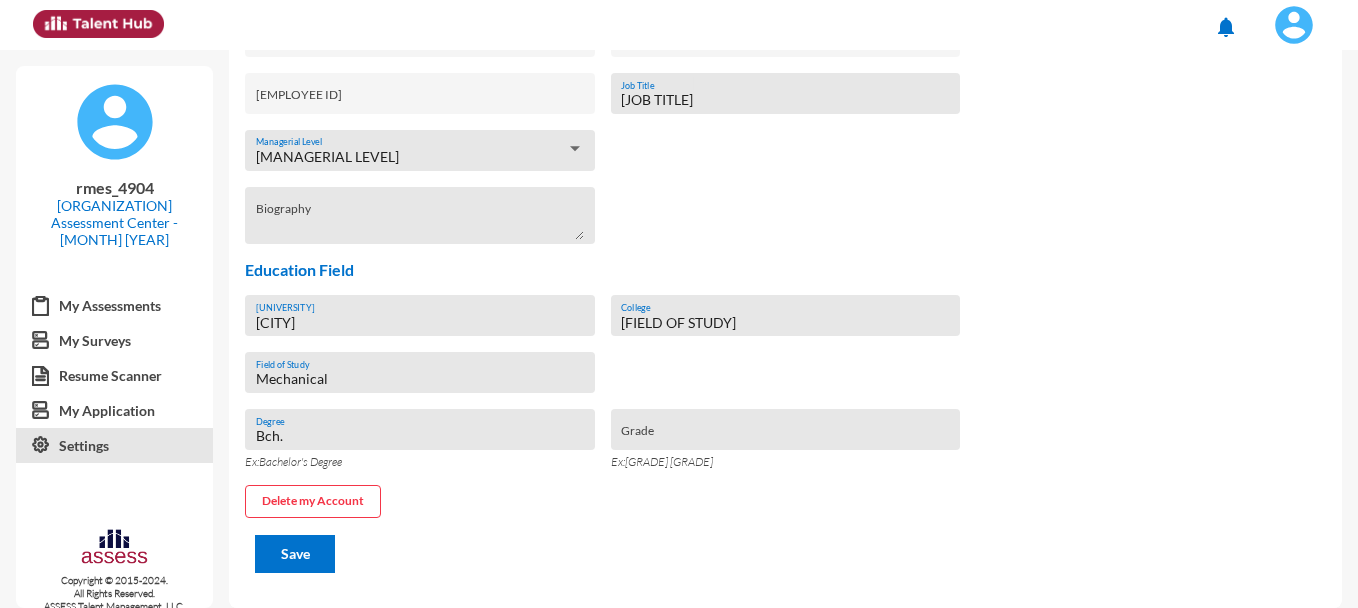 click on "Grade" at bounding box center (785, 436) 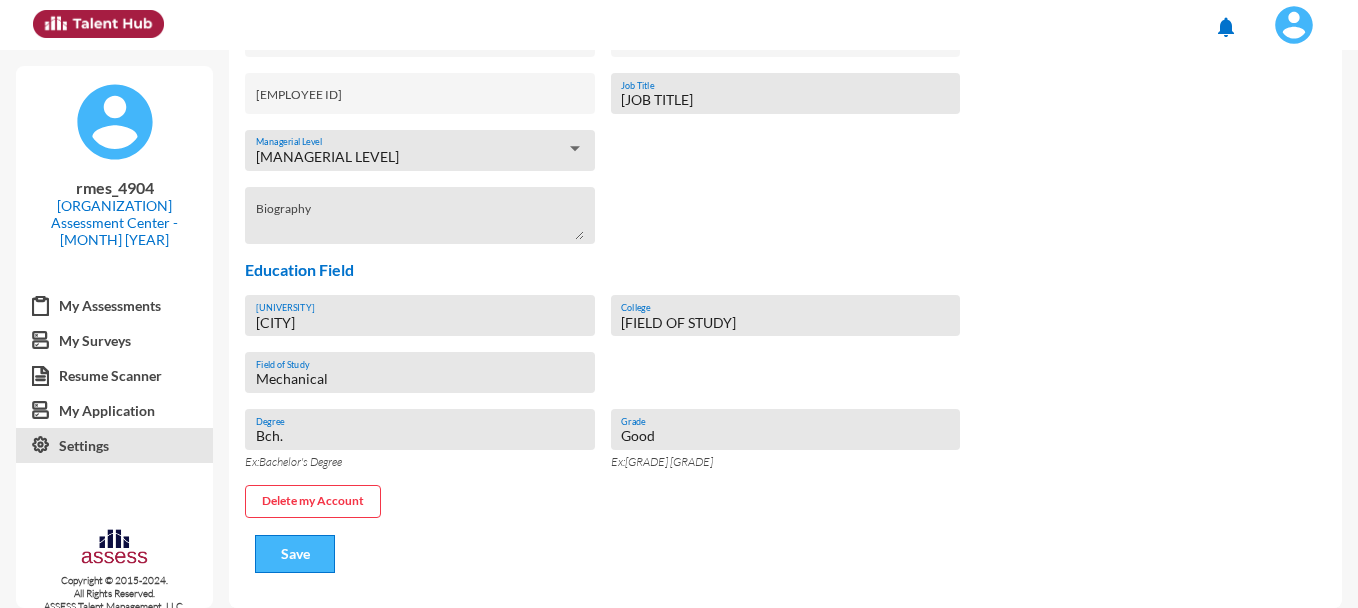 type on "Good" 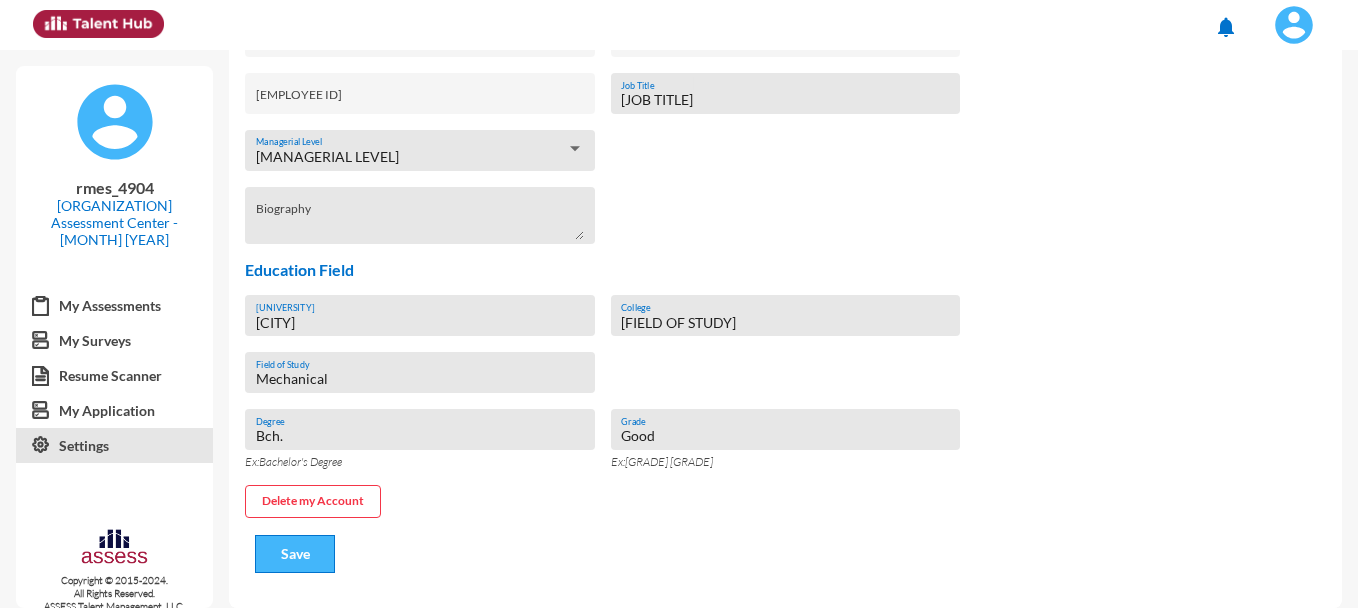 click on "Save" at bounding box center [295, 553] 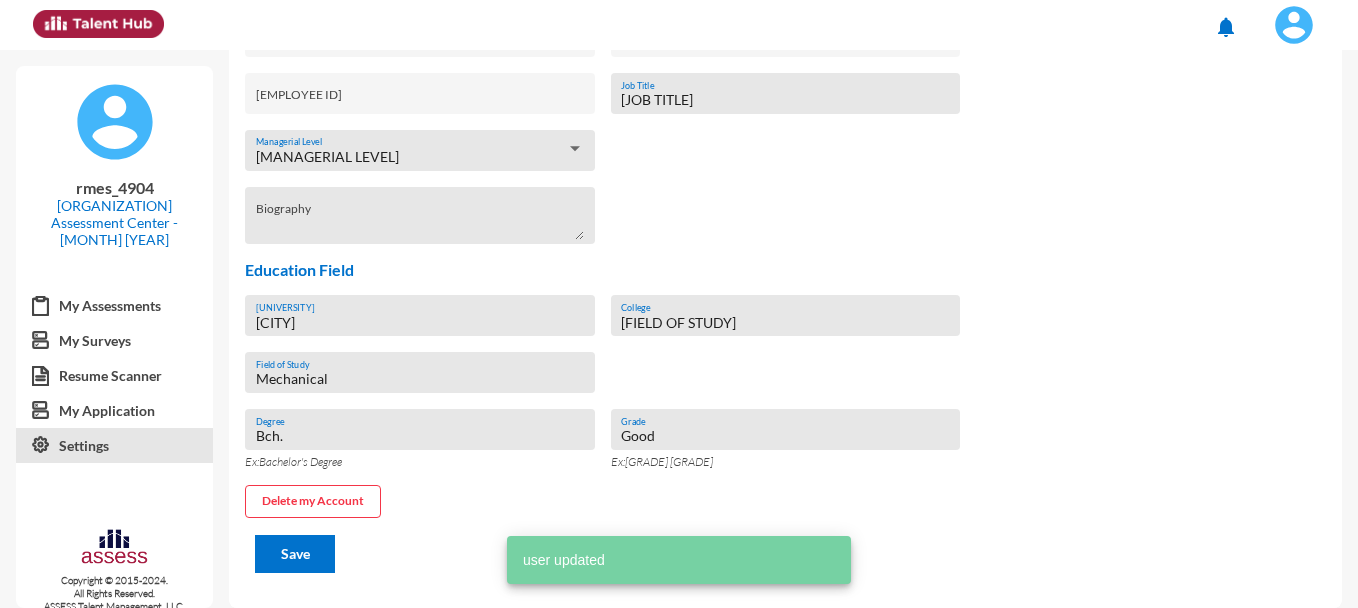 scroll, scrollTop: 0, scrollLeft: 0, axis: both 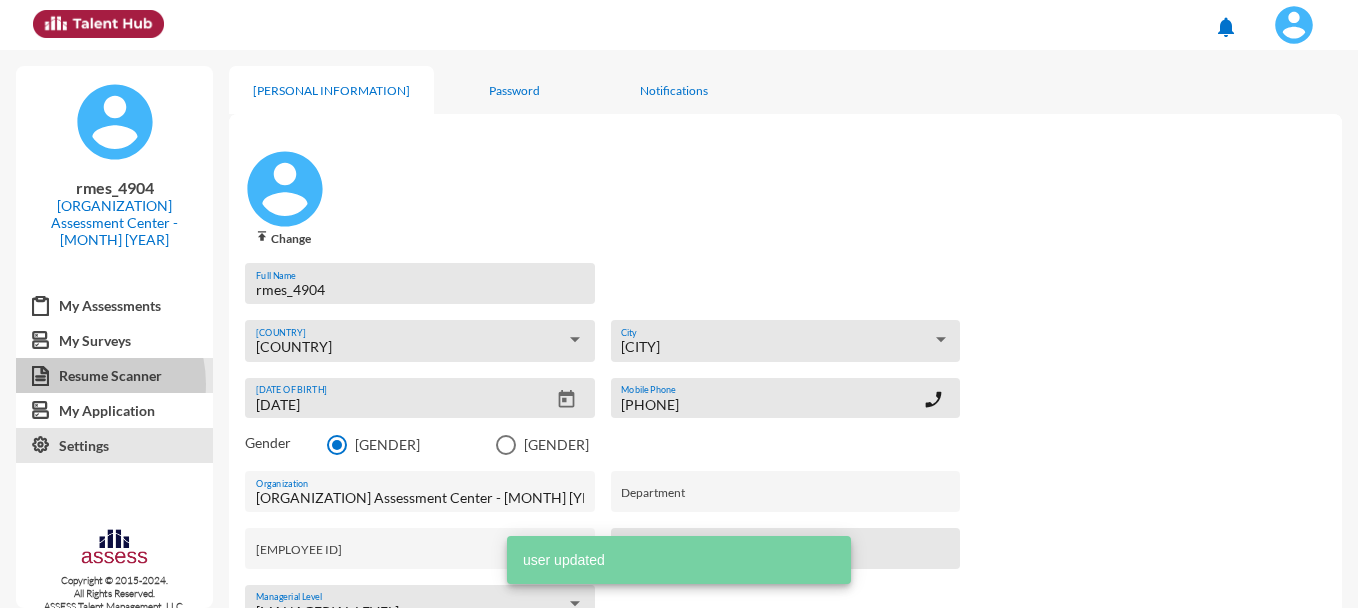 click on "Resume Scanner" at bounding box center [114, 376] 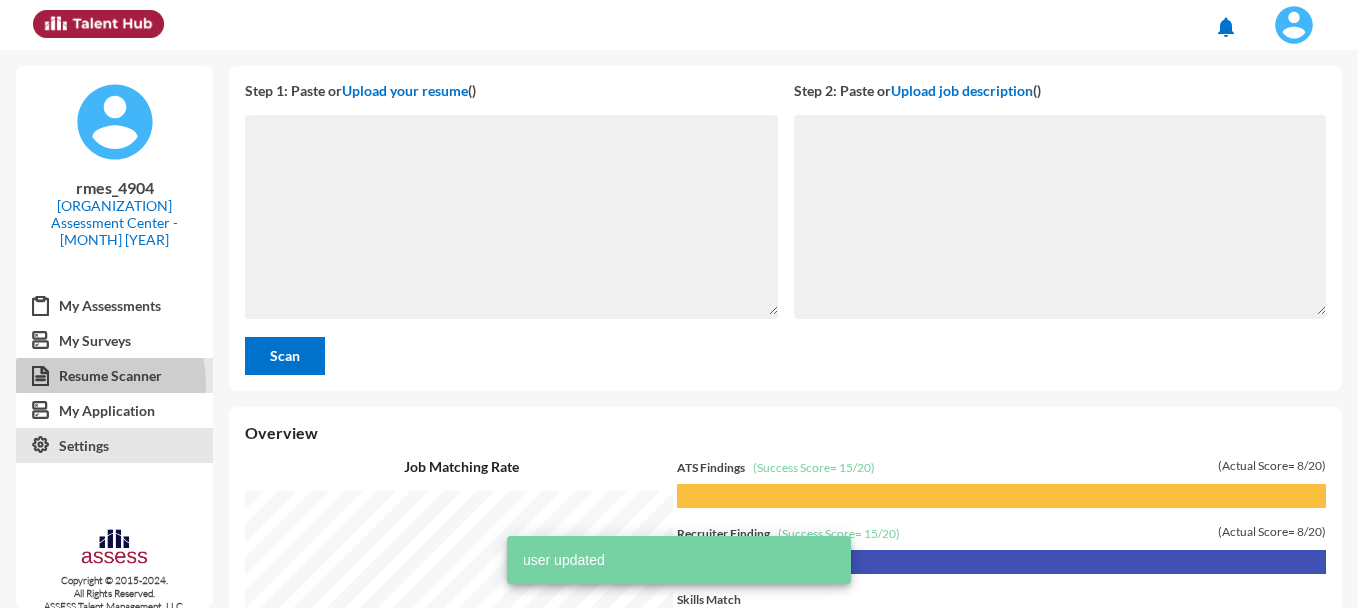 scroll, scrollTop: 999442, scrollLeft: 998881, axis: both 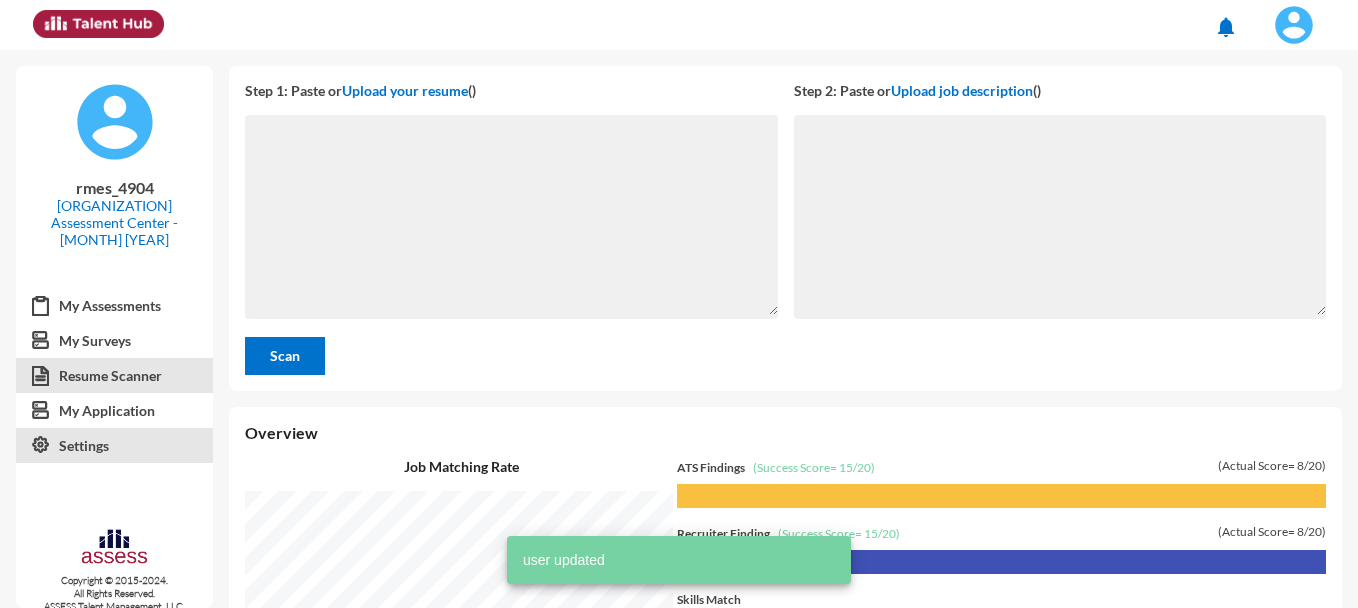 click on "Settings" at bounding box center [114, 446] 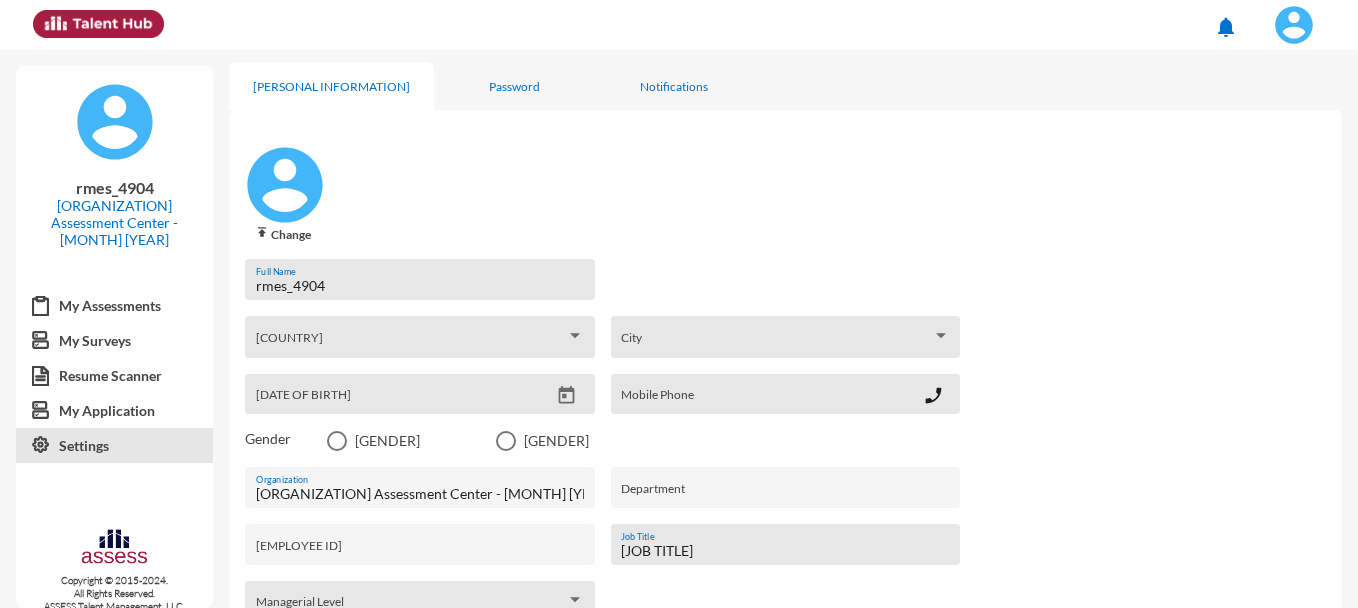 scroll, scrollTop: 0, scrollLeft: 0, axis: both 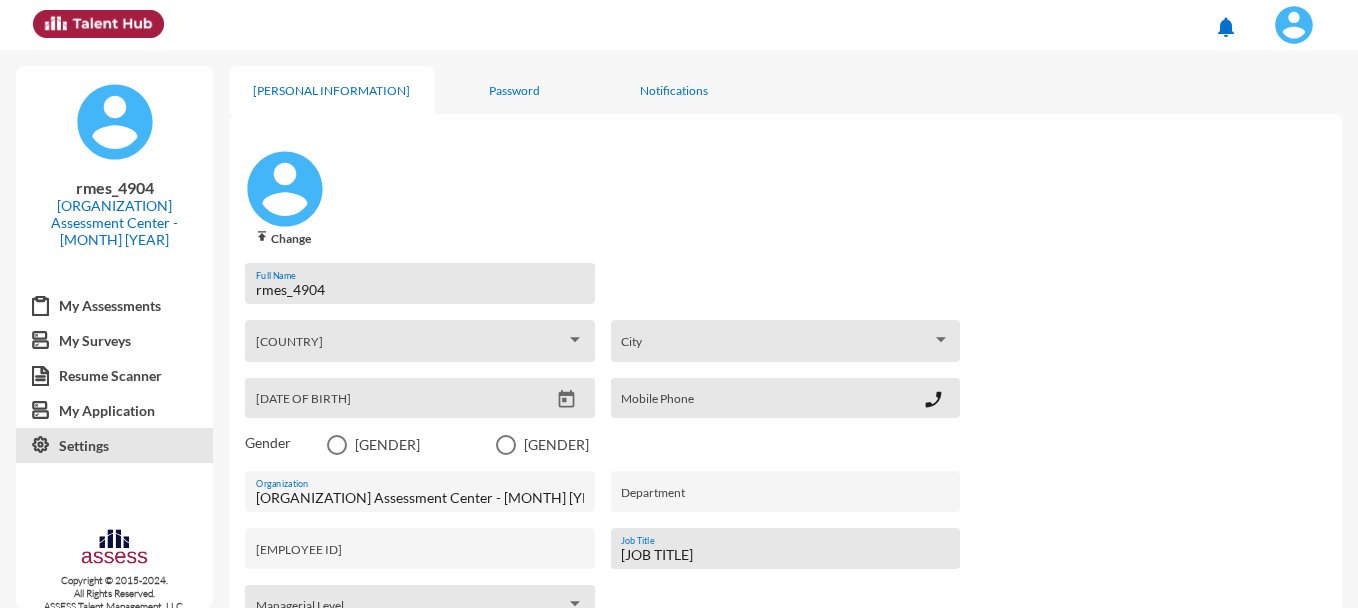 click on "rmes_4904" at bounding box center [420, 290] 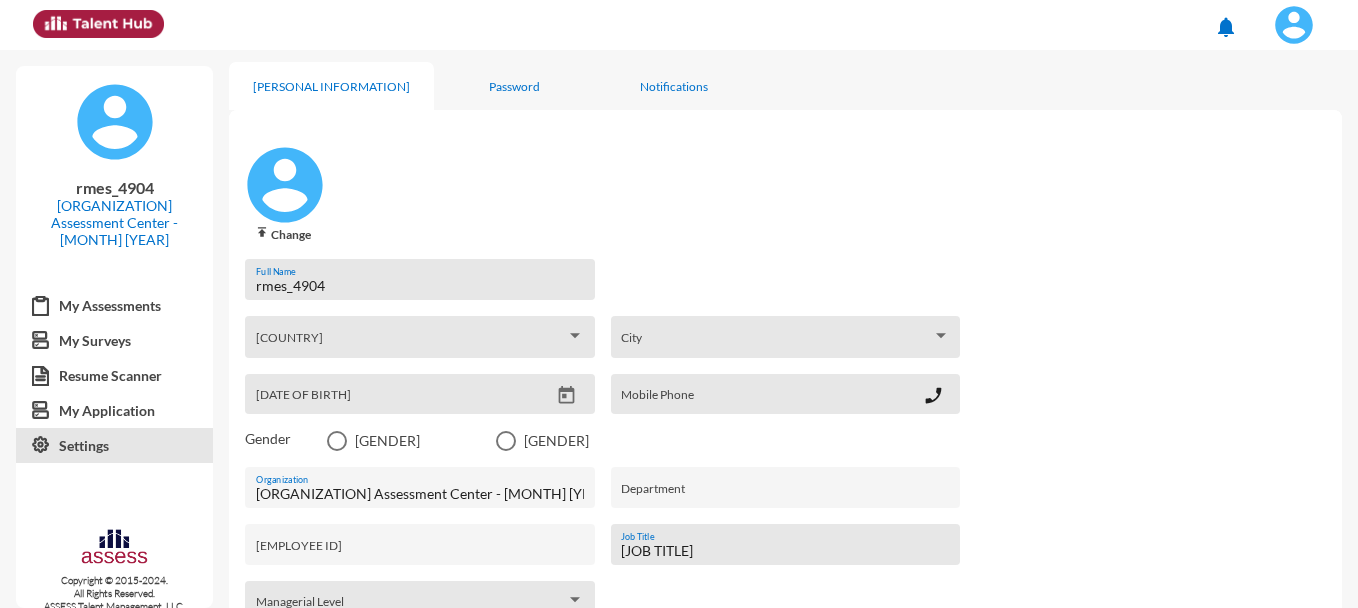 scroll, scrollTop: 0, scrollLeft: 0, axis: both 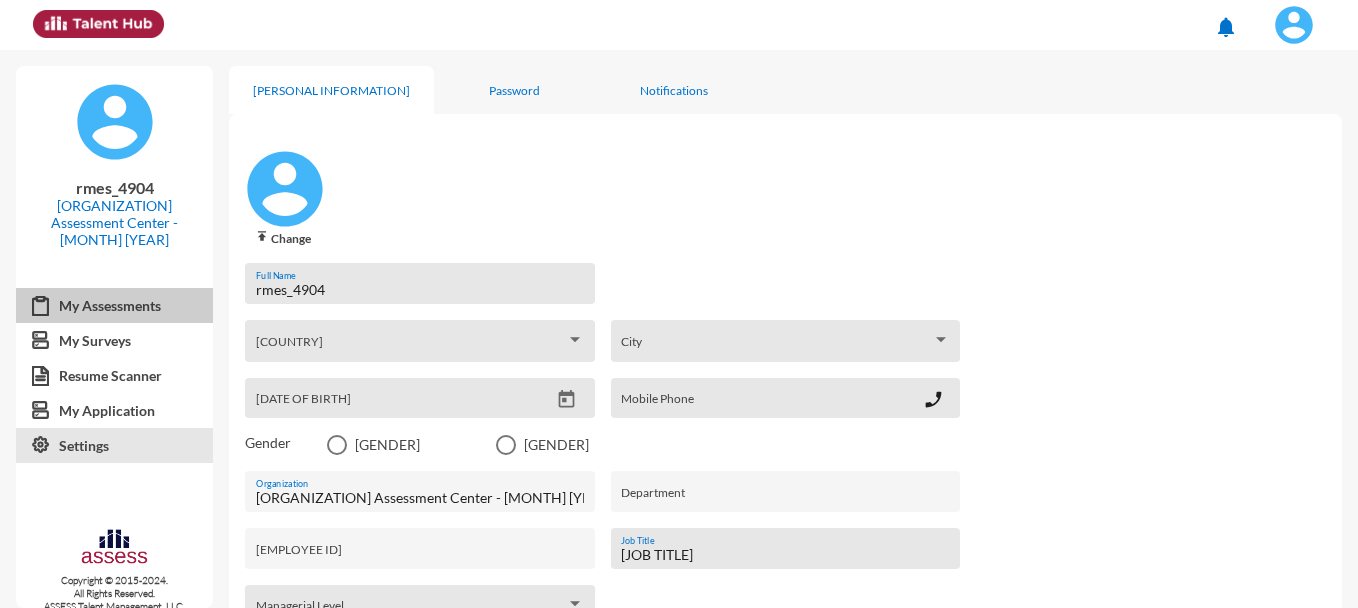click on "My Assessments" at bounding box center (114, 306) 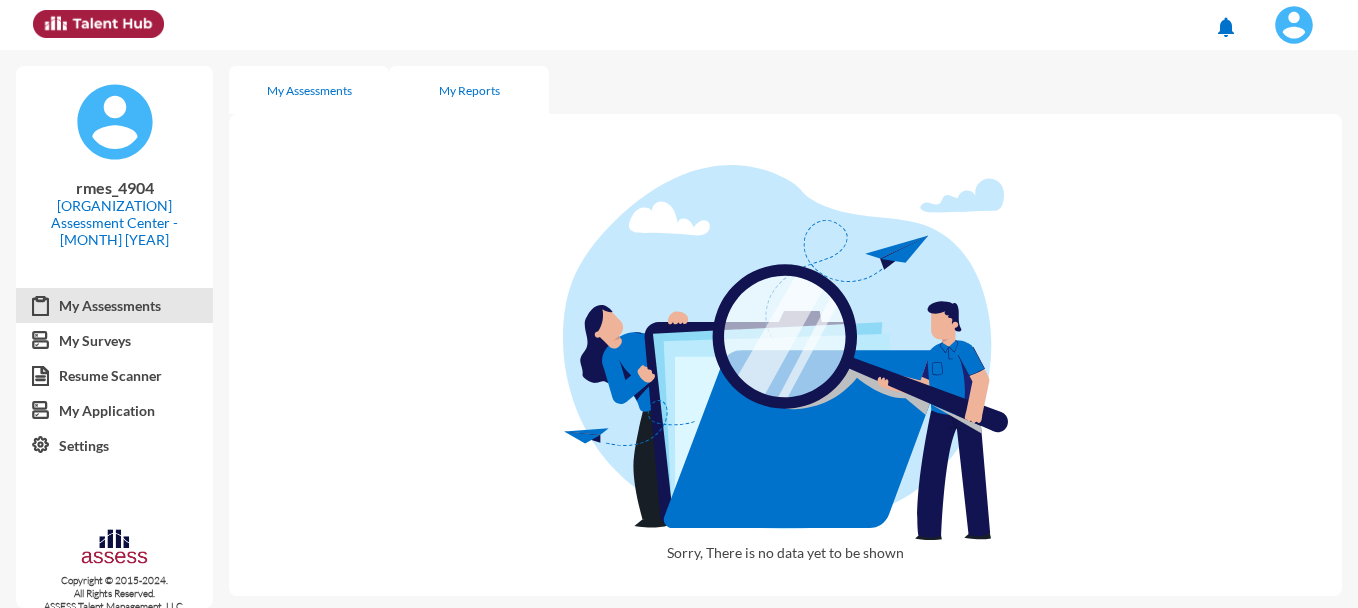click on "My Reports" at bounding box center (469, 90) 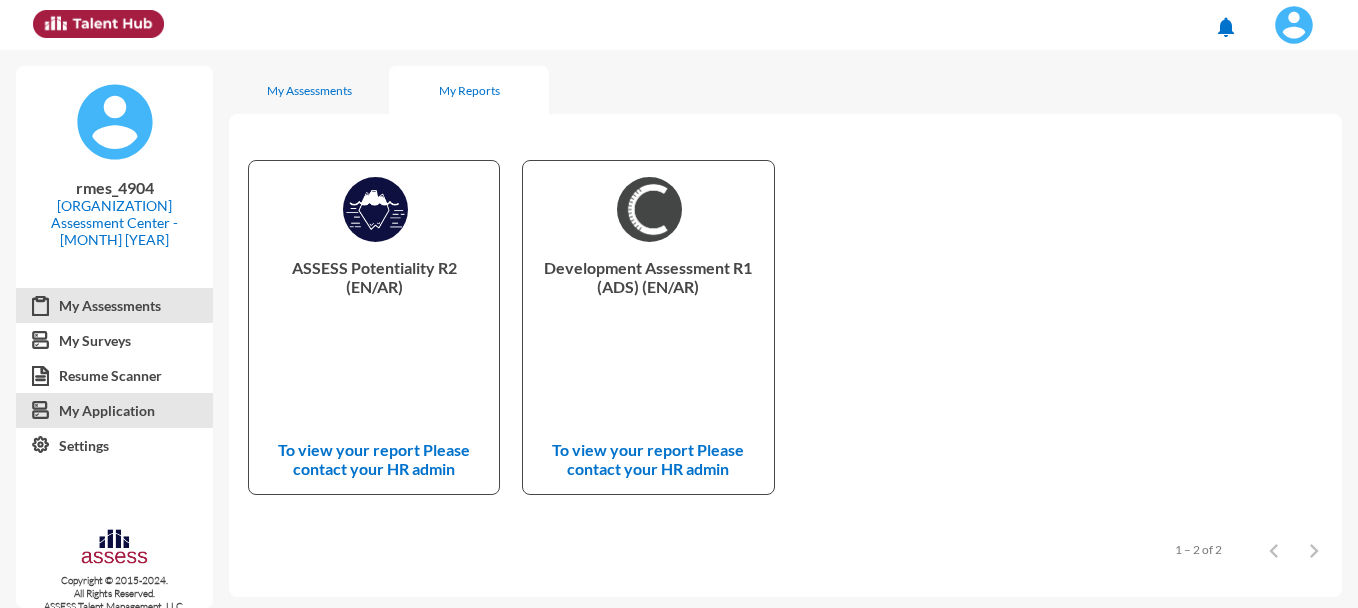 click on "My Application" at bounding box center [114, 411] 